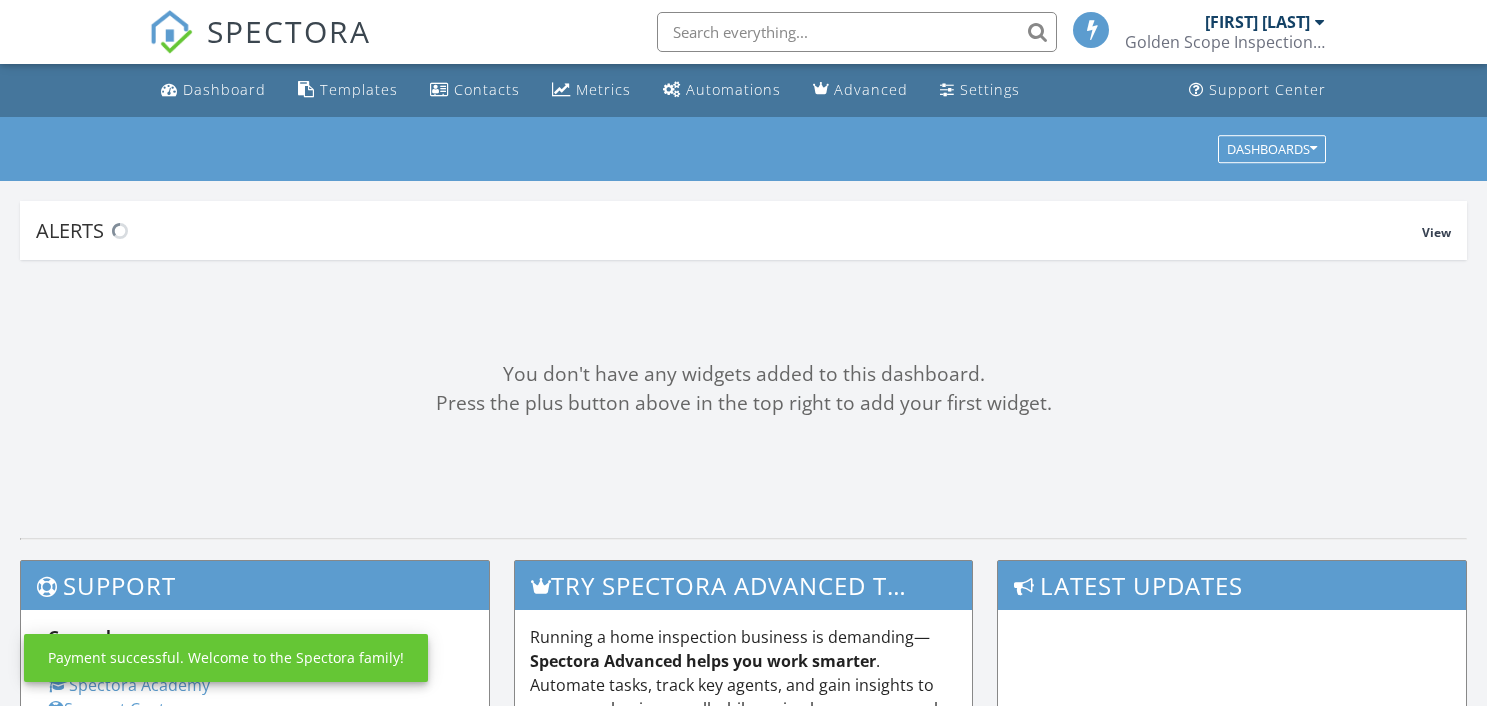 scroll, scrollTop: 0, scrollLeft: 0, axis: both 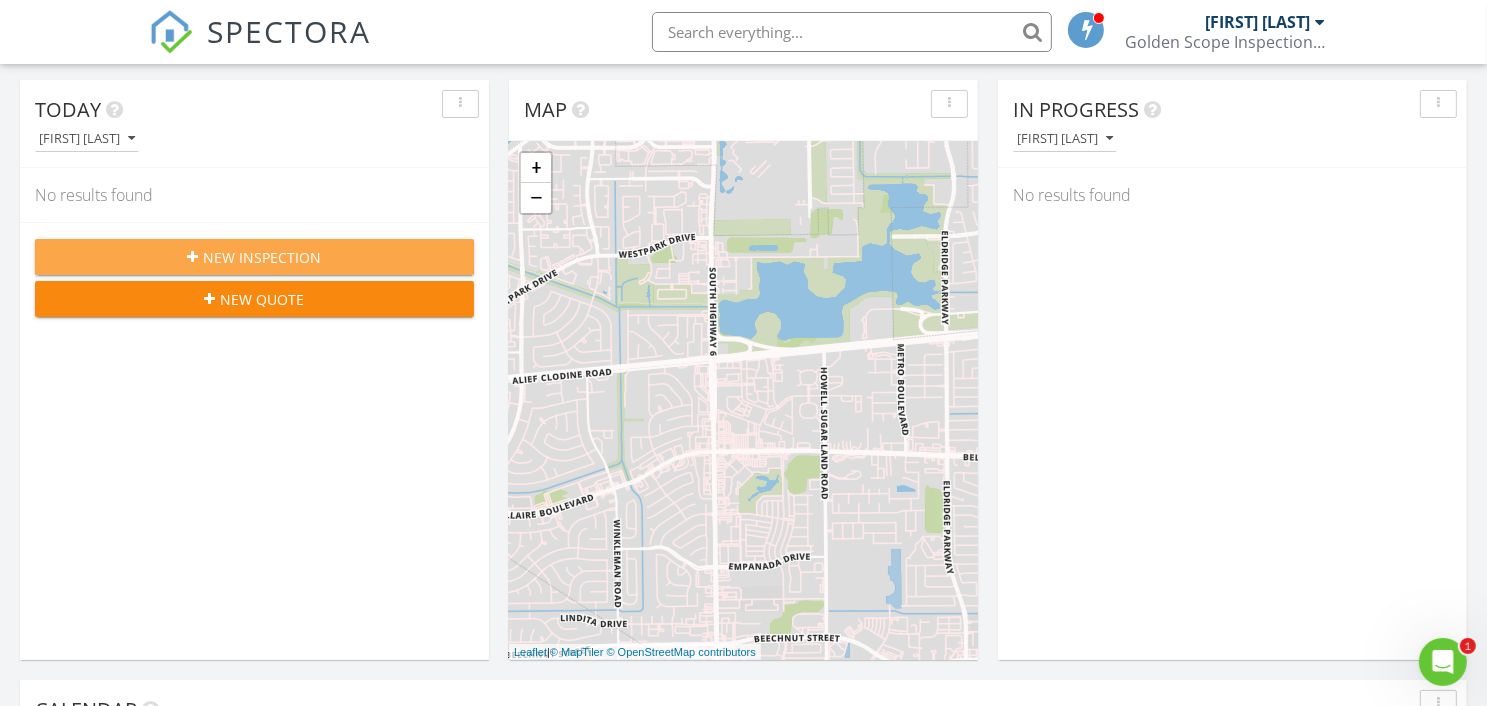 click on "New Inspection" at bounding box center (263, 257) 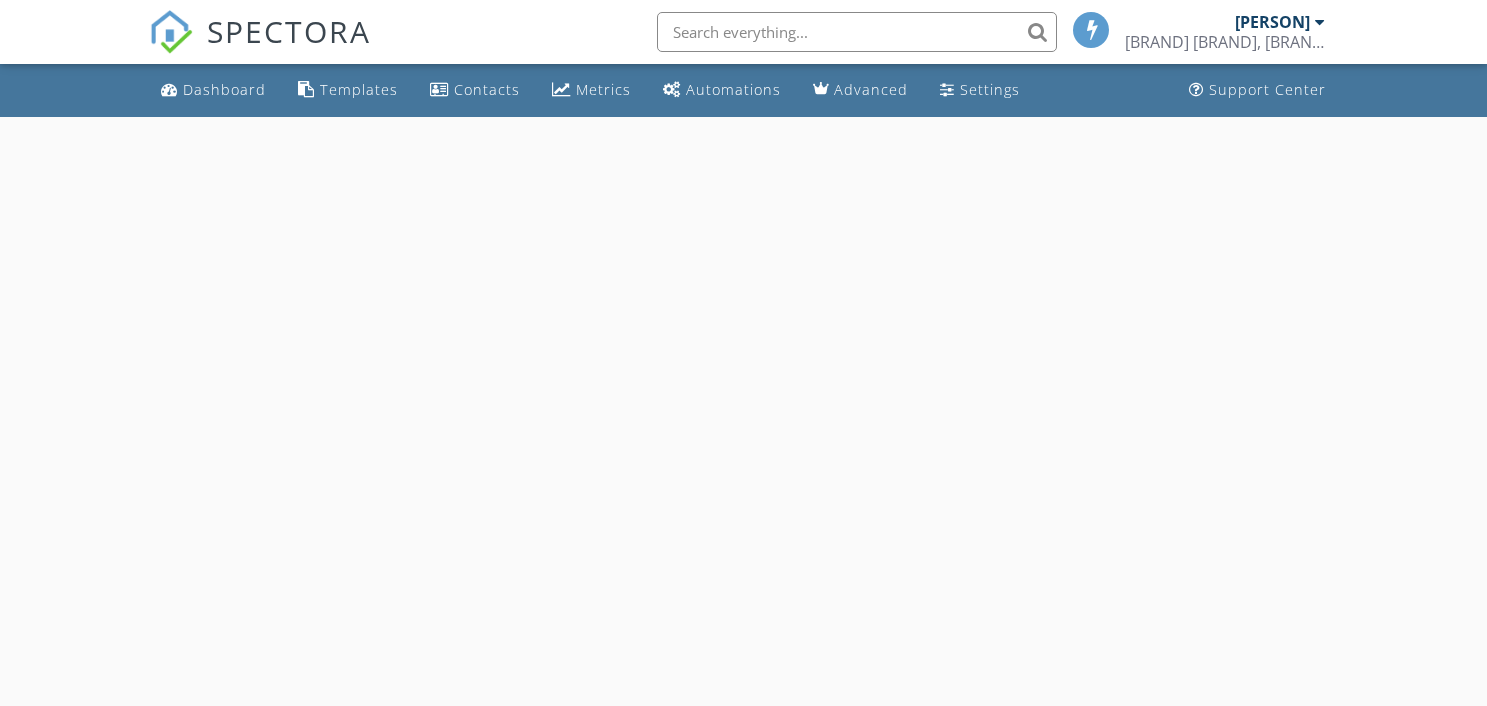 scroll, scrollTop: 0, scrollLeft: 0, axis: both 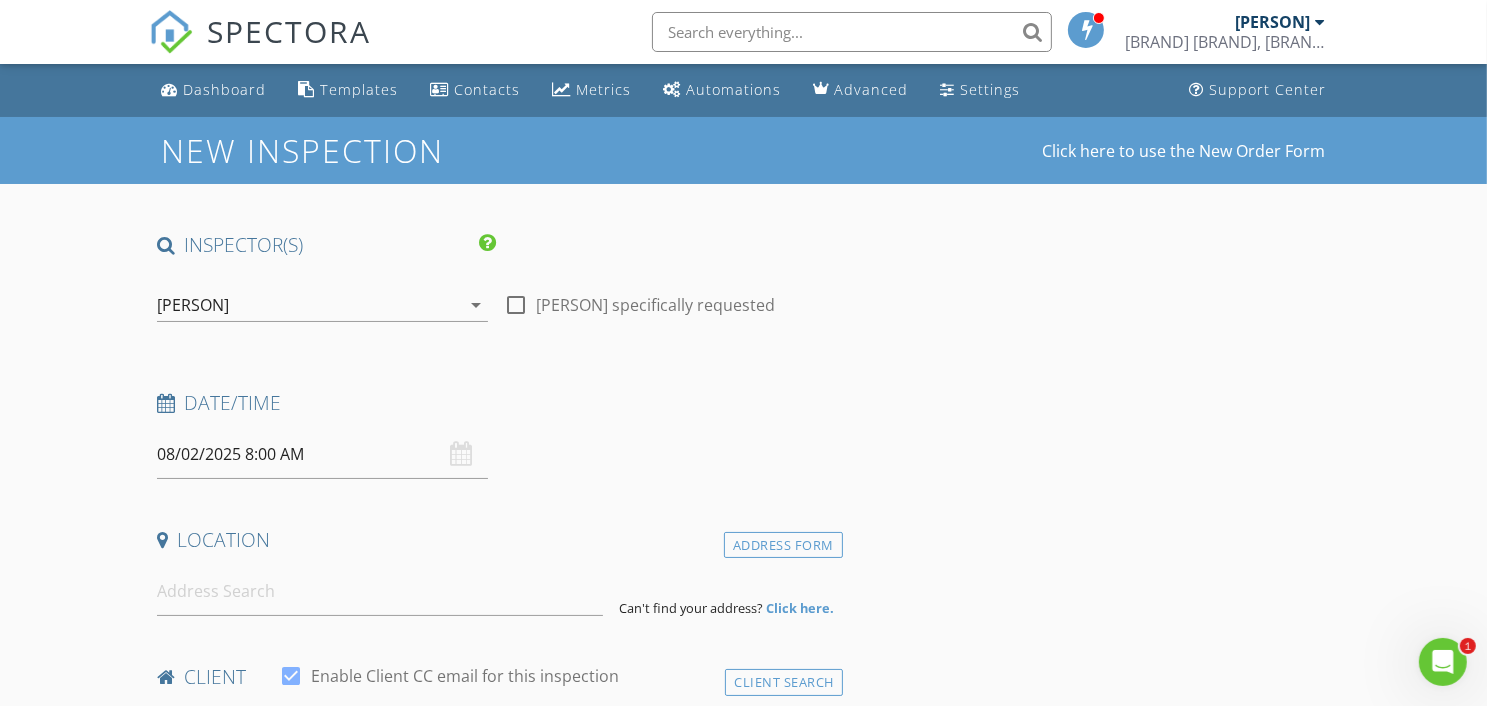 click on "Date/Time
08/02/2025 8:00 AM" at bounding box center [496, 434] 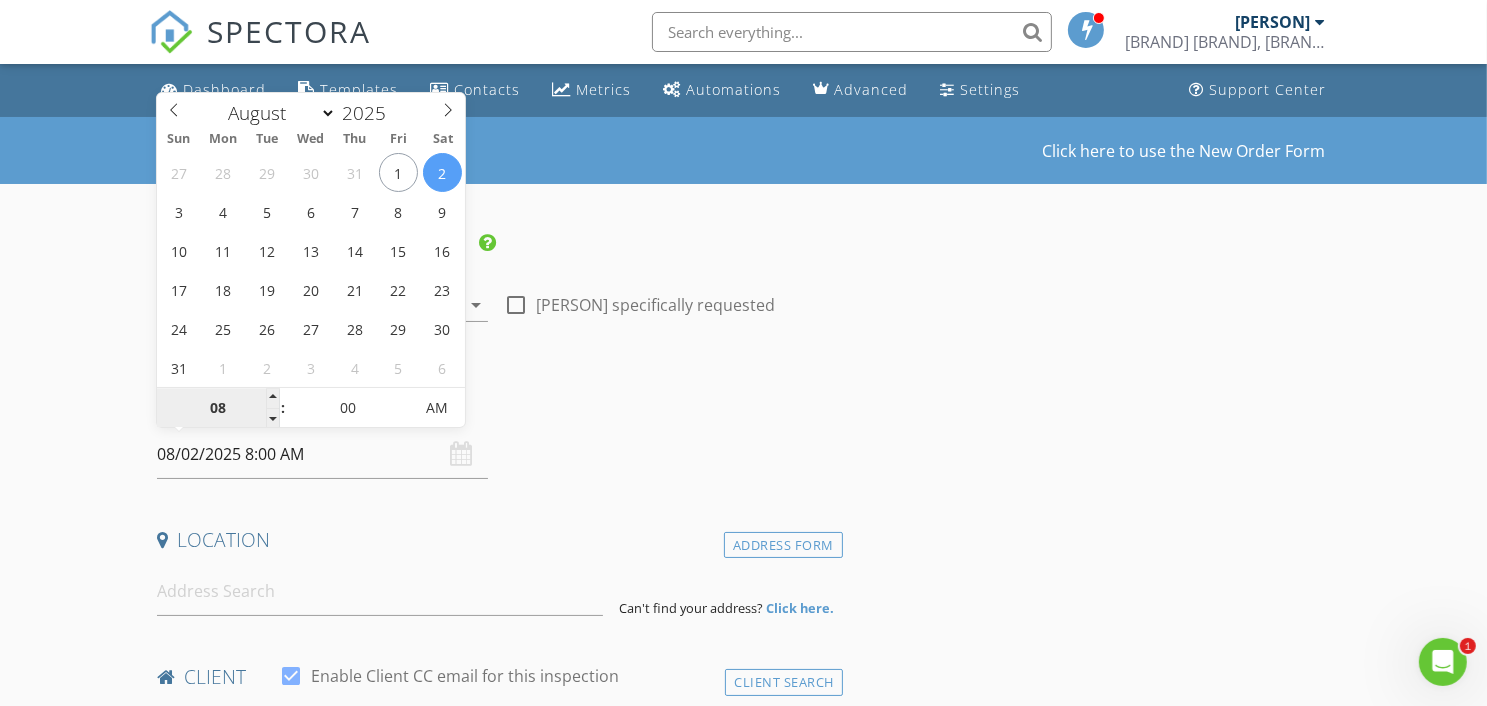 click on "08" at bounding box center [218, 409] 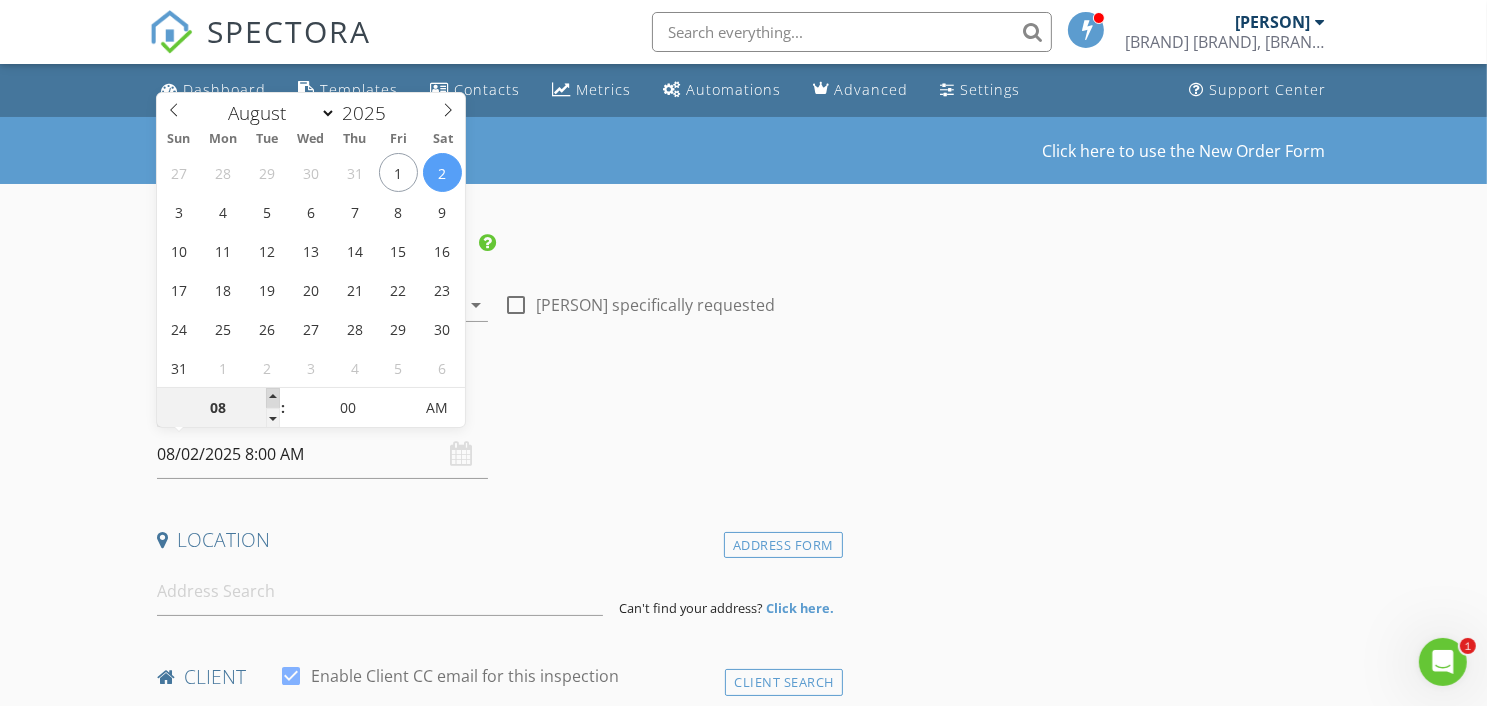 type on "09" 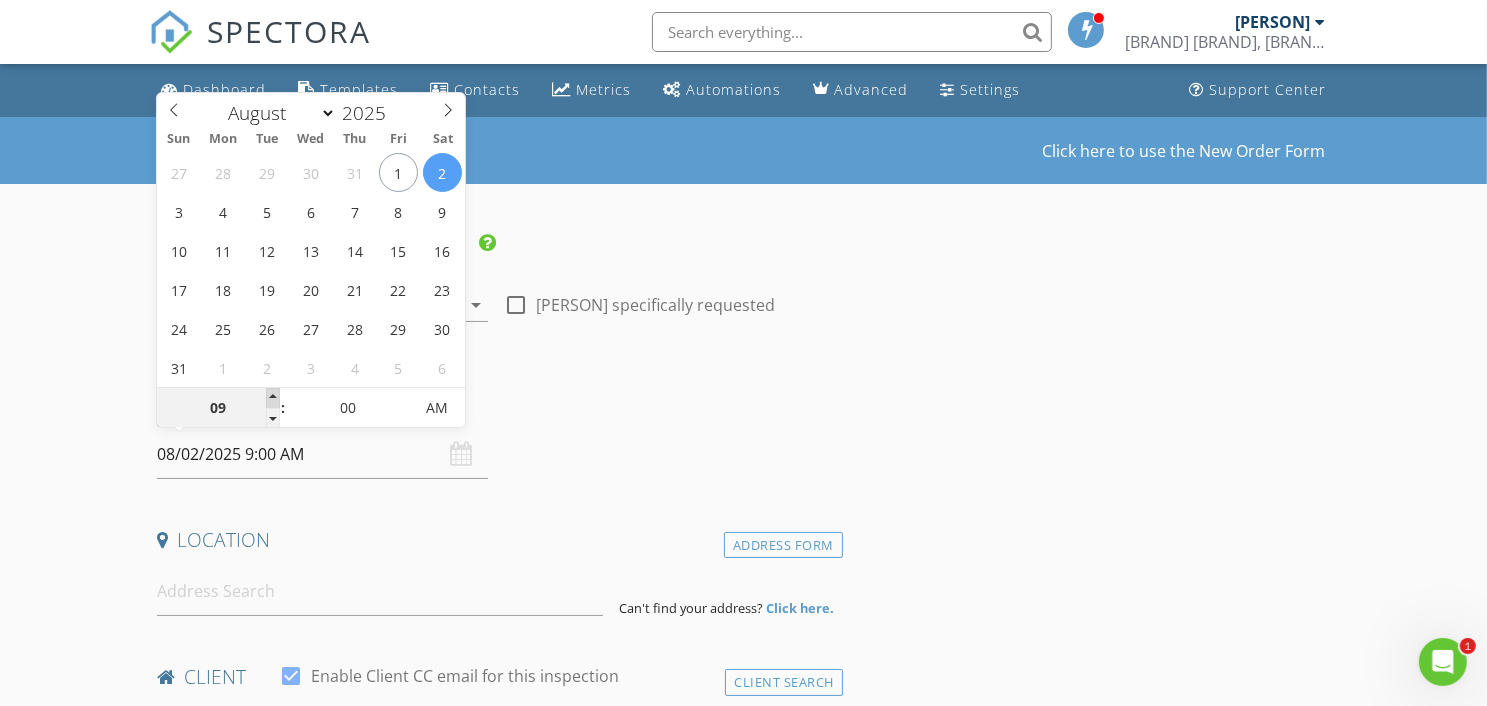 click at bounding box center [273, 398] 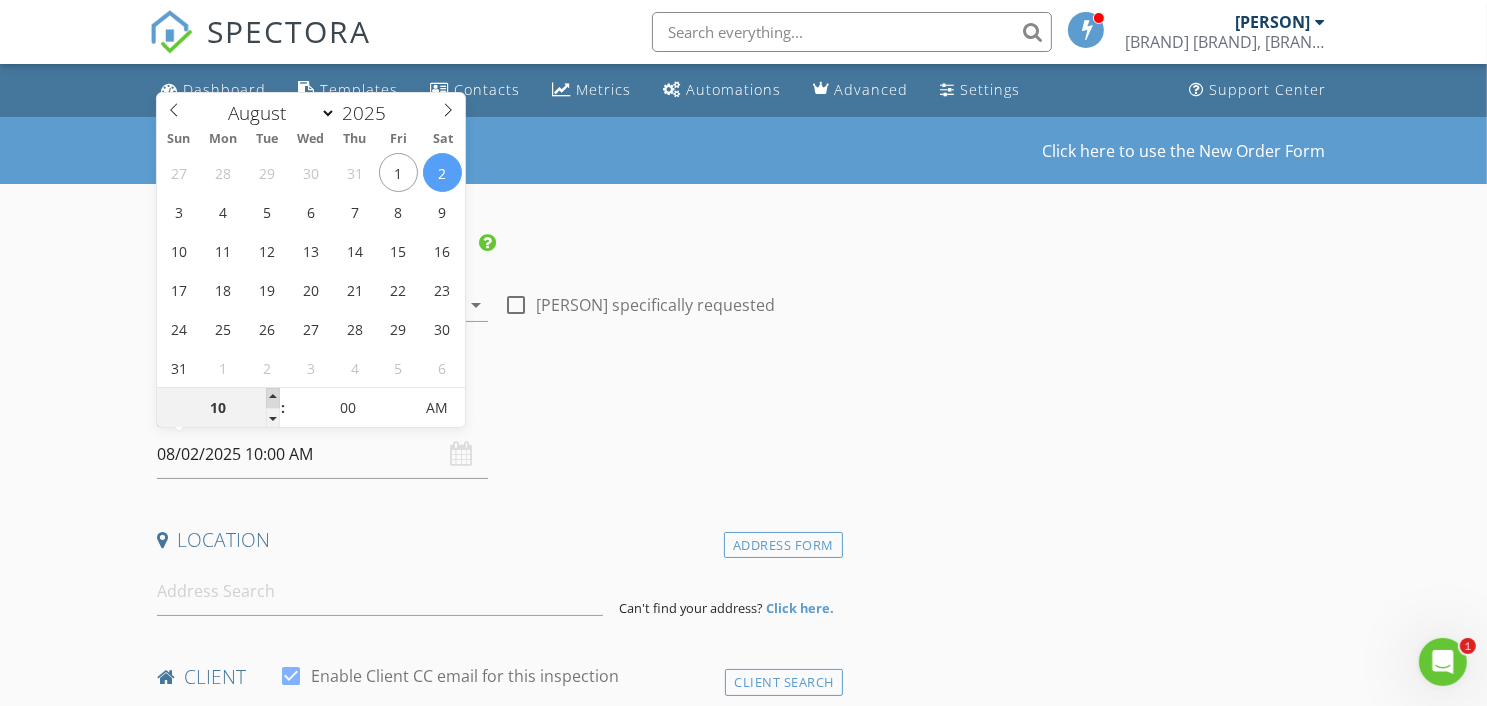 click at bounding box center (273, 398) 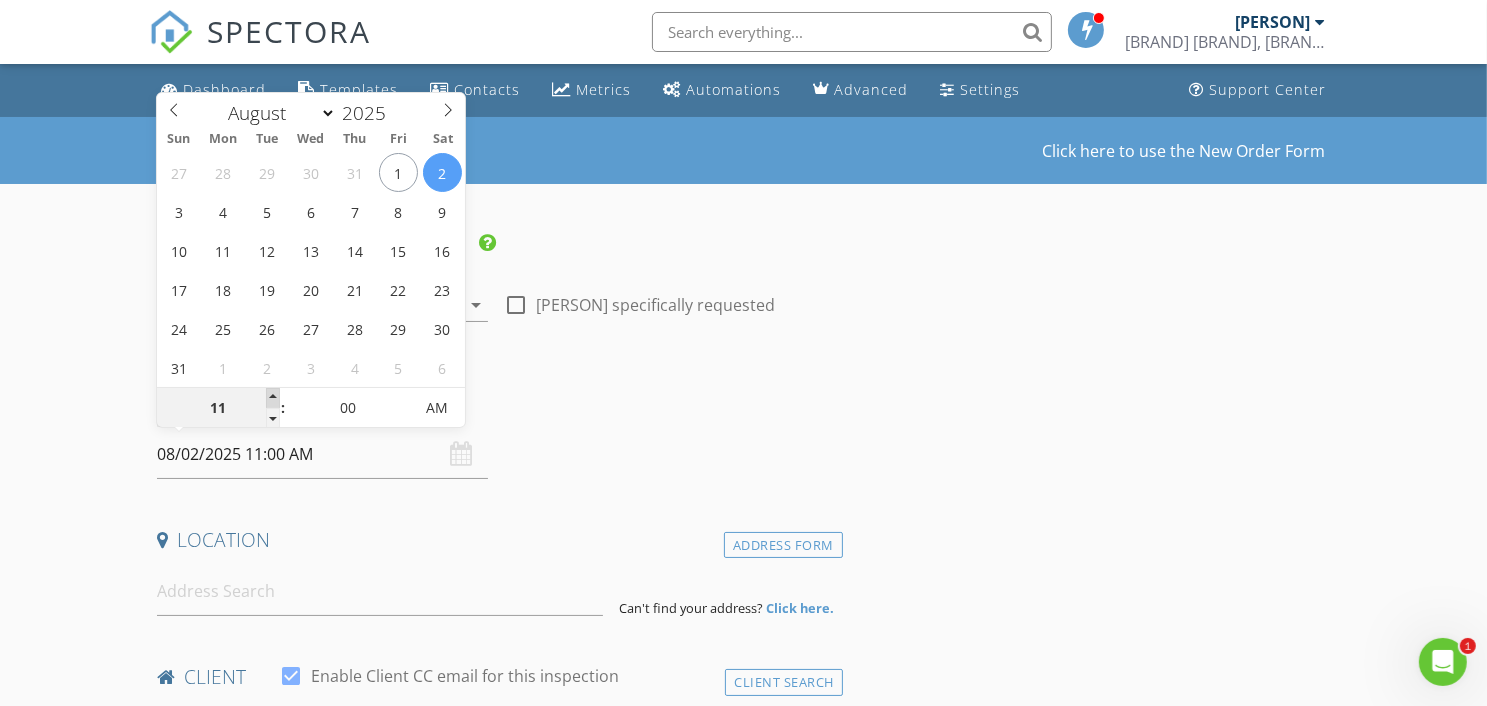 click at bounding box center [273, 398] 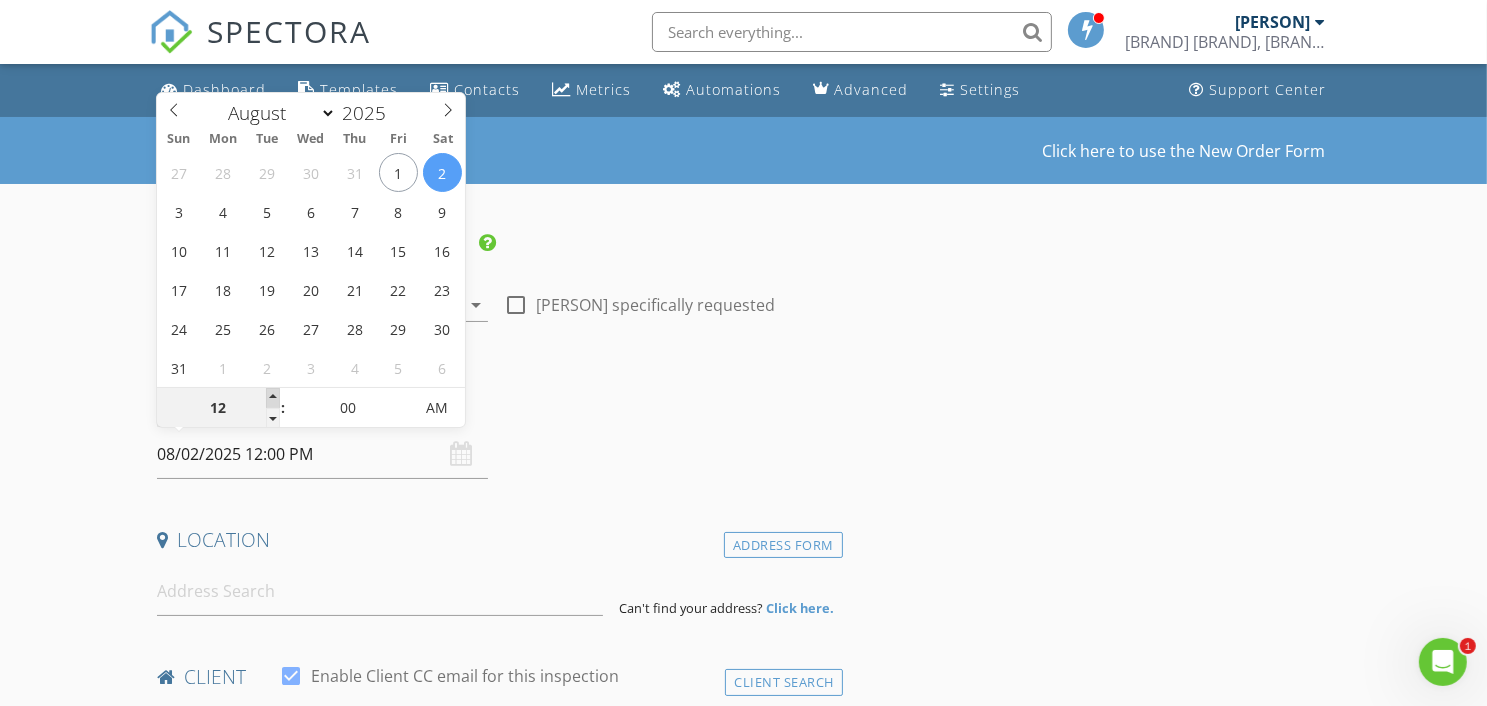 click at bounding box center (273, 398) 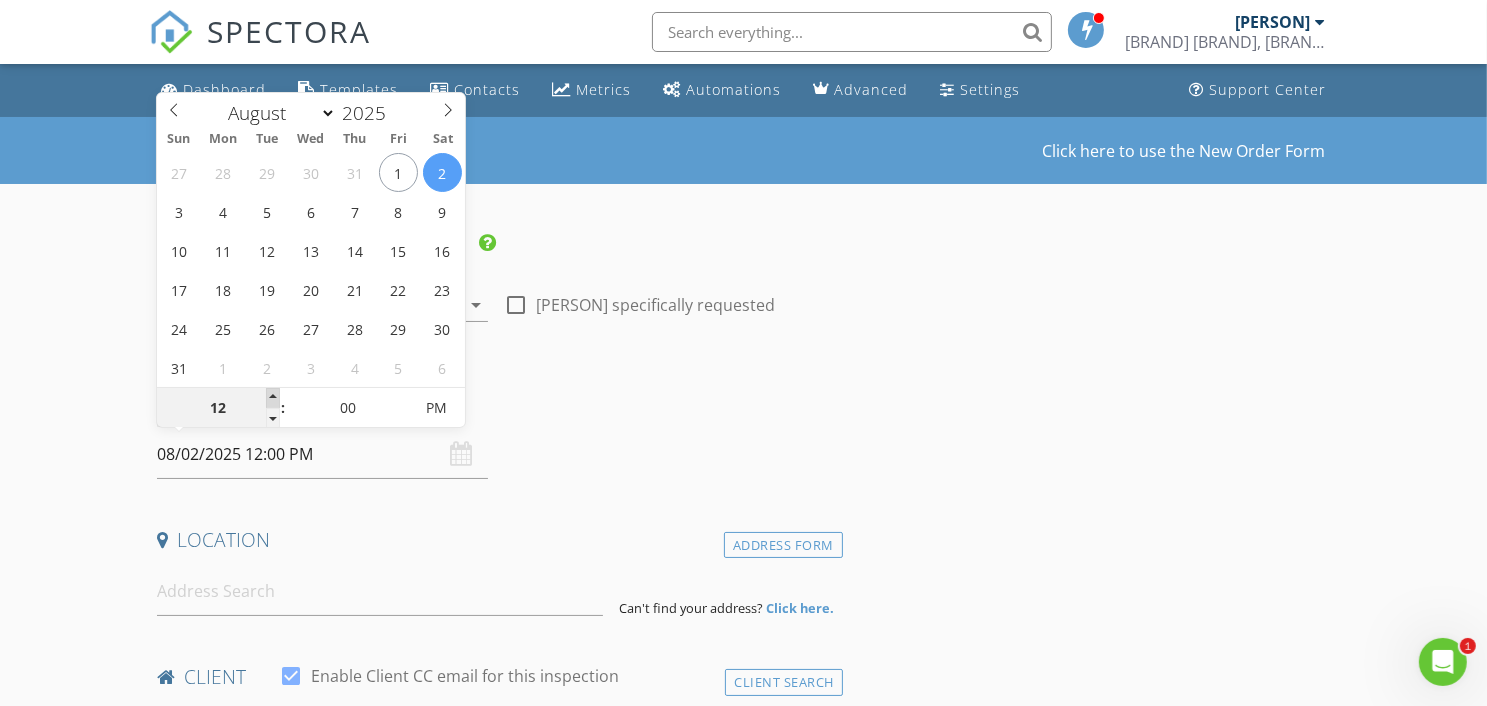 type on "01" 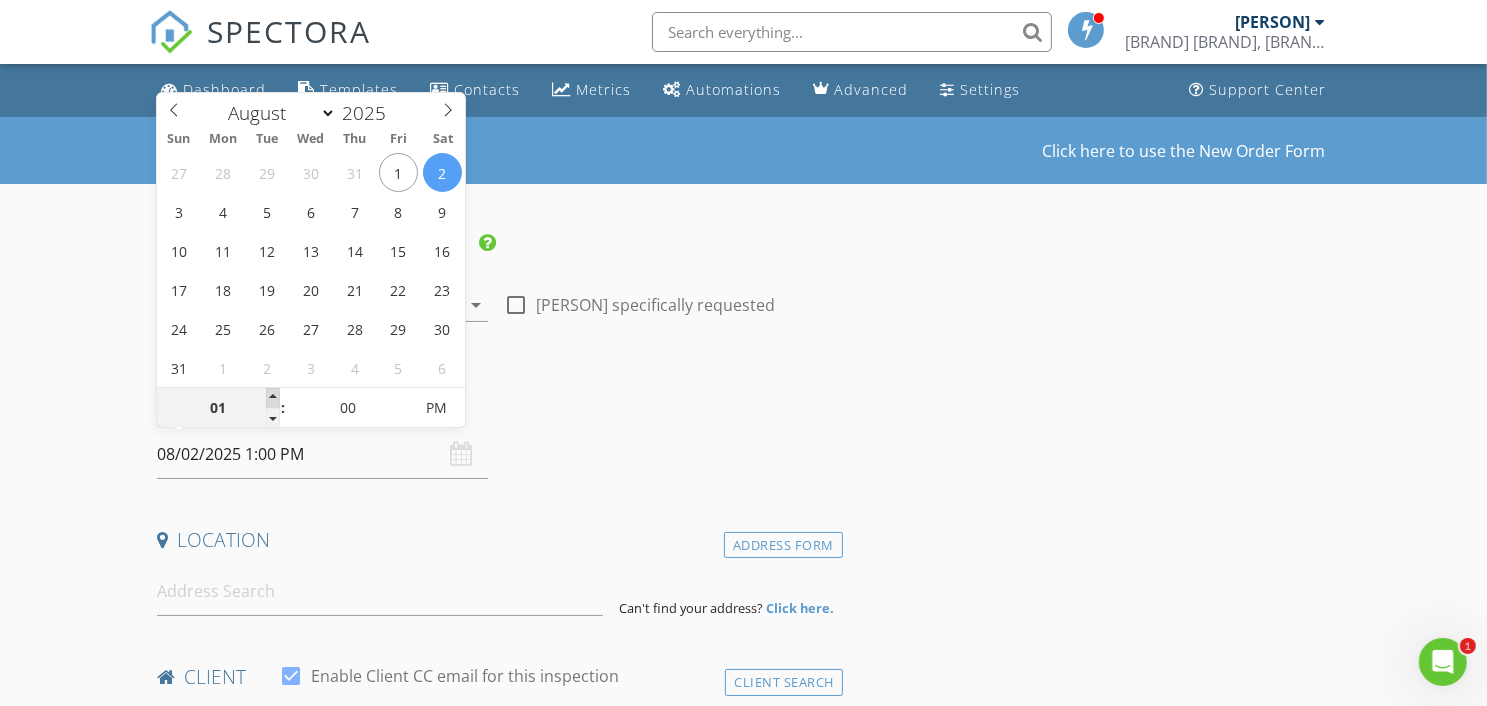 click at bounding box center [273, 398] 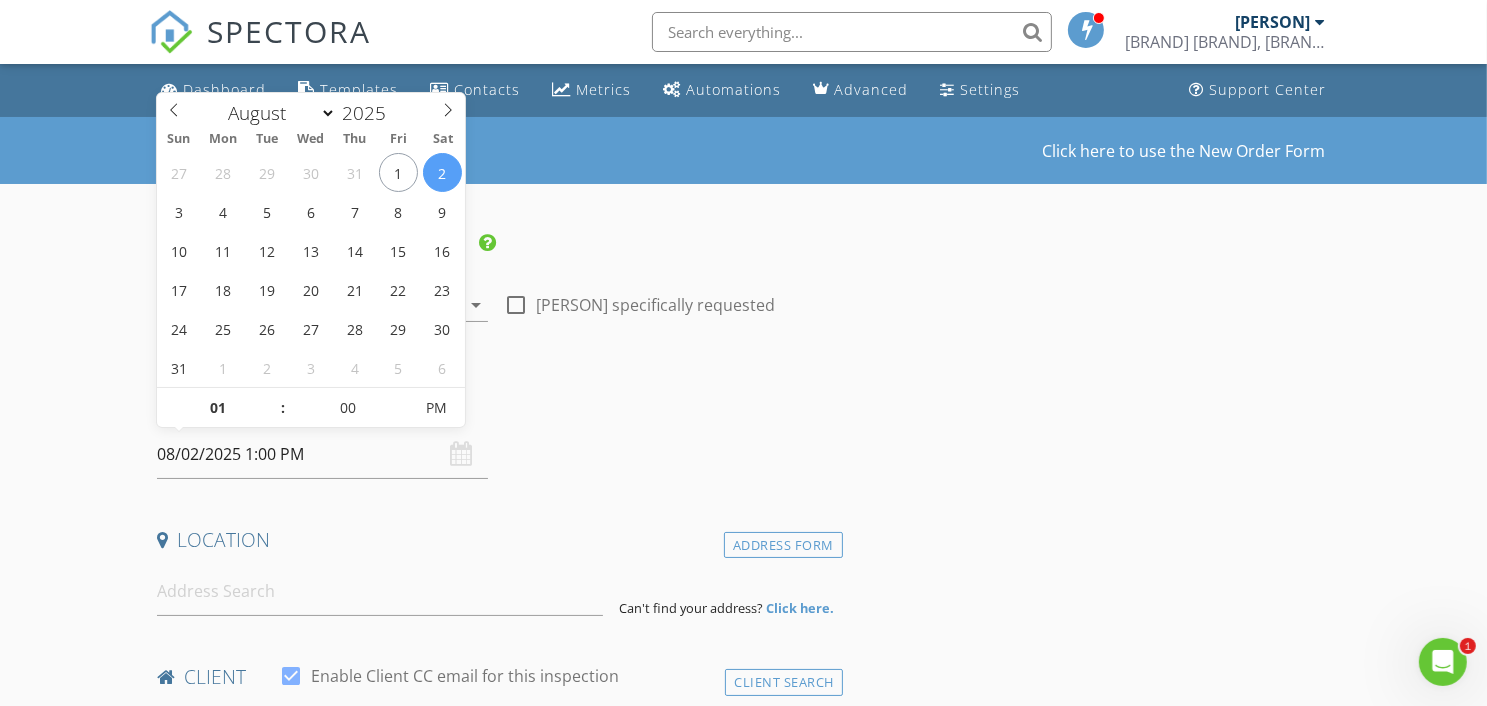 click on "Date/Time
08/02/2025 1:00 PM" at bounding box center [496, 434] 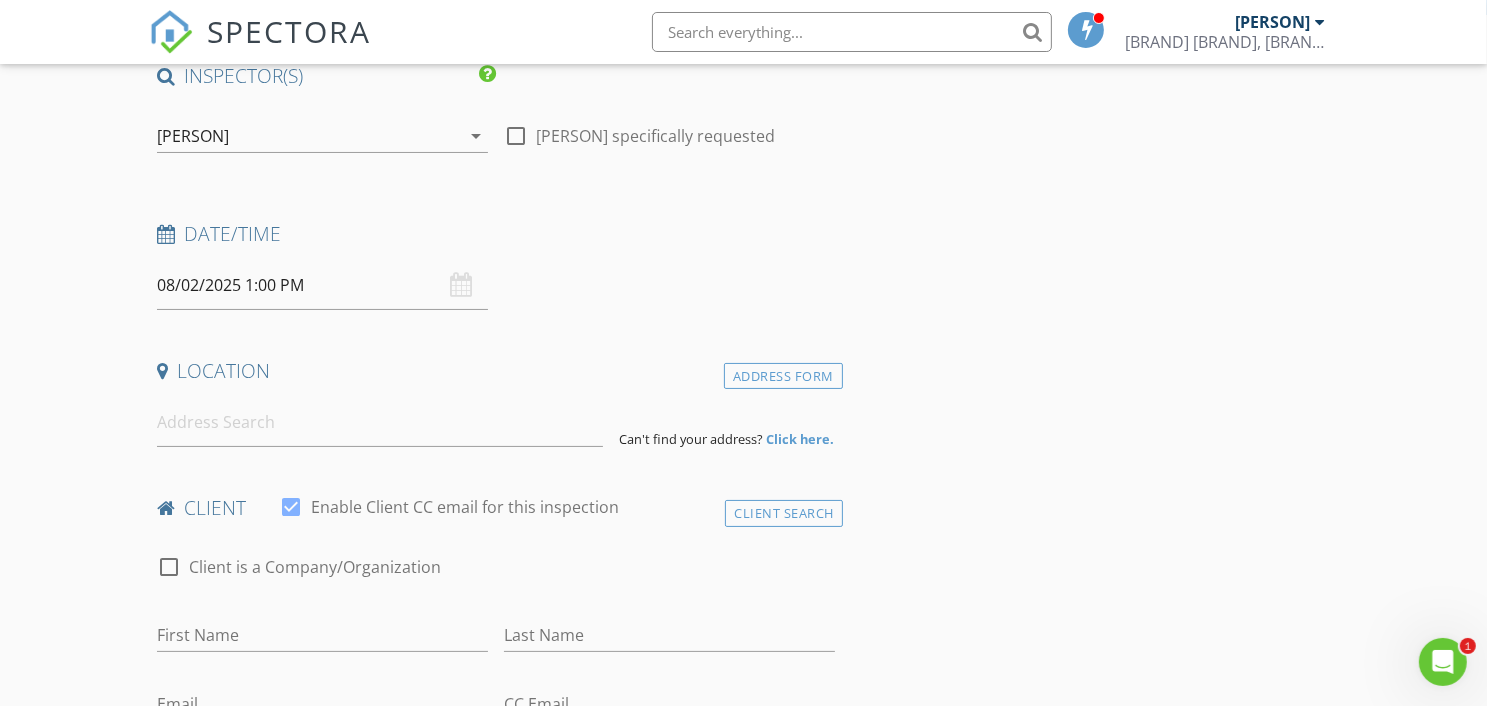 scroll, scrollTop: 200, scrollLeft: 0, axis: vertical 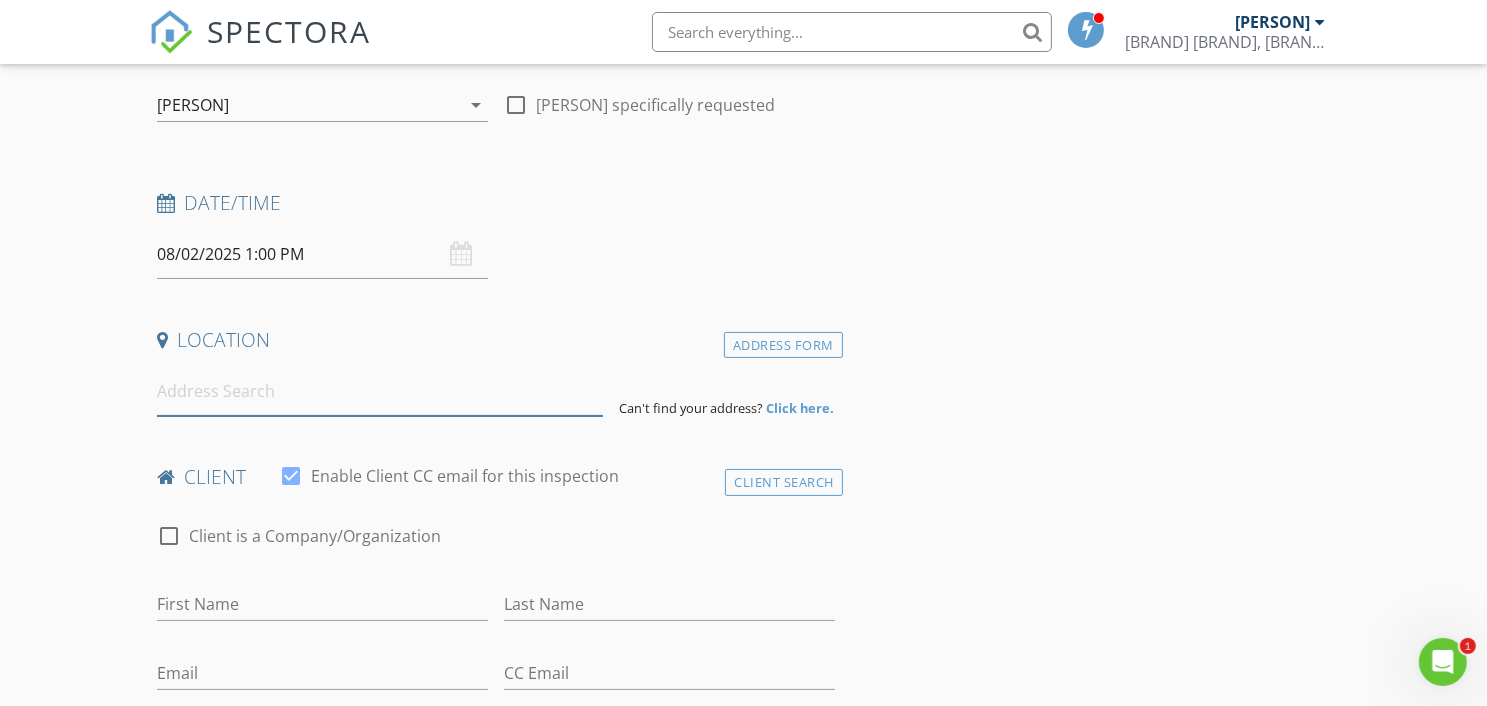 click at bounding box center [380, 391] 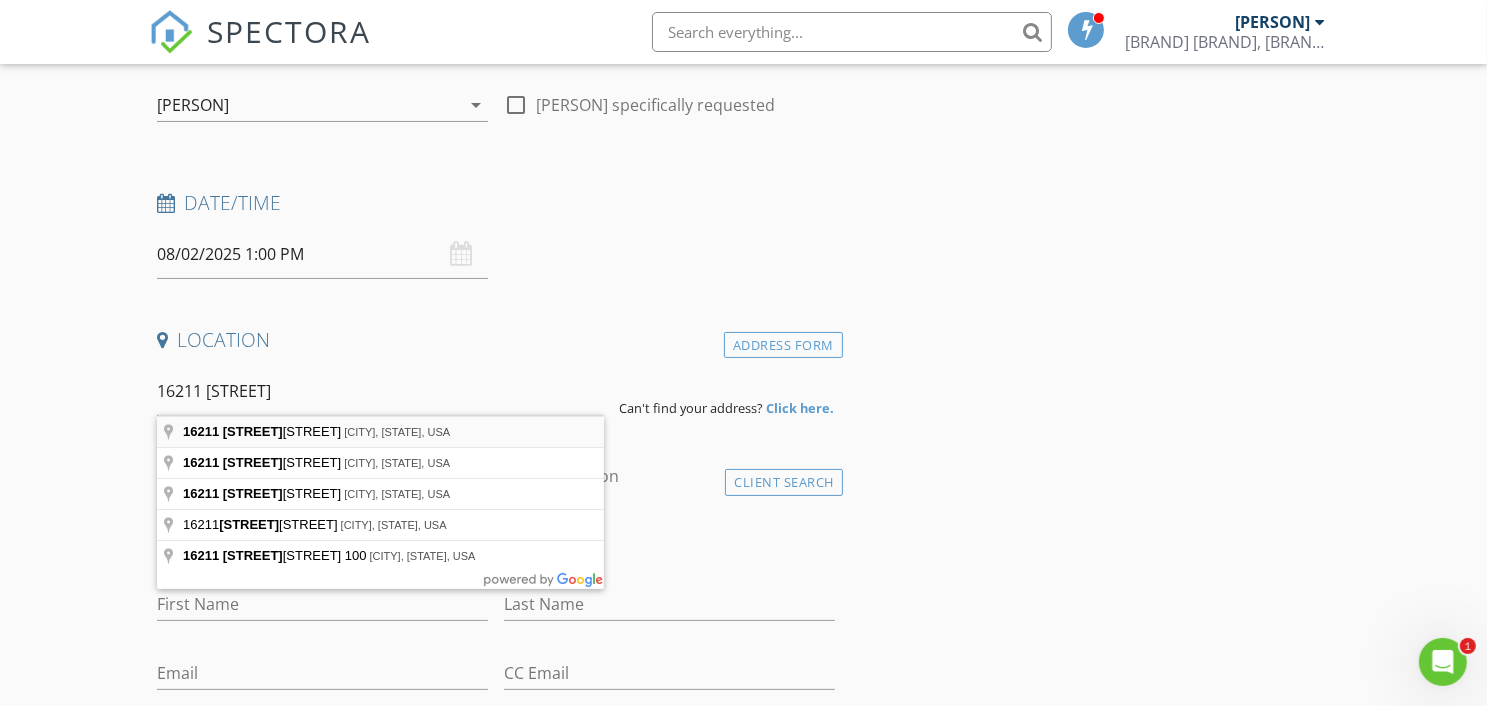 type on "16211 Florida View Lane, Houston, TX, USA" 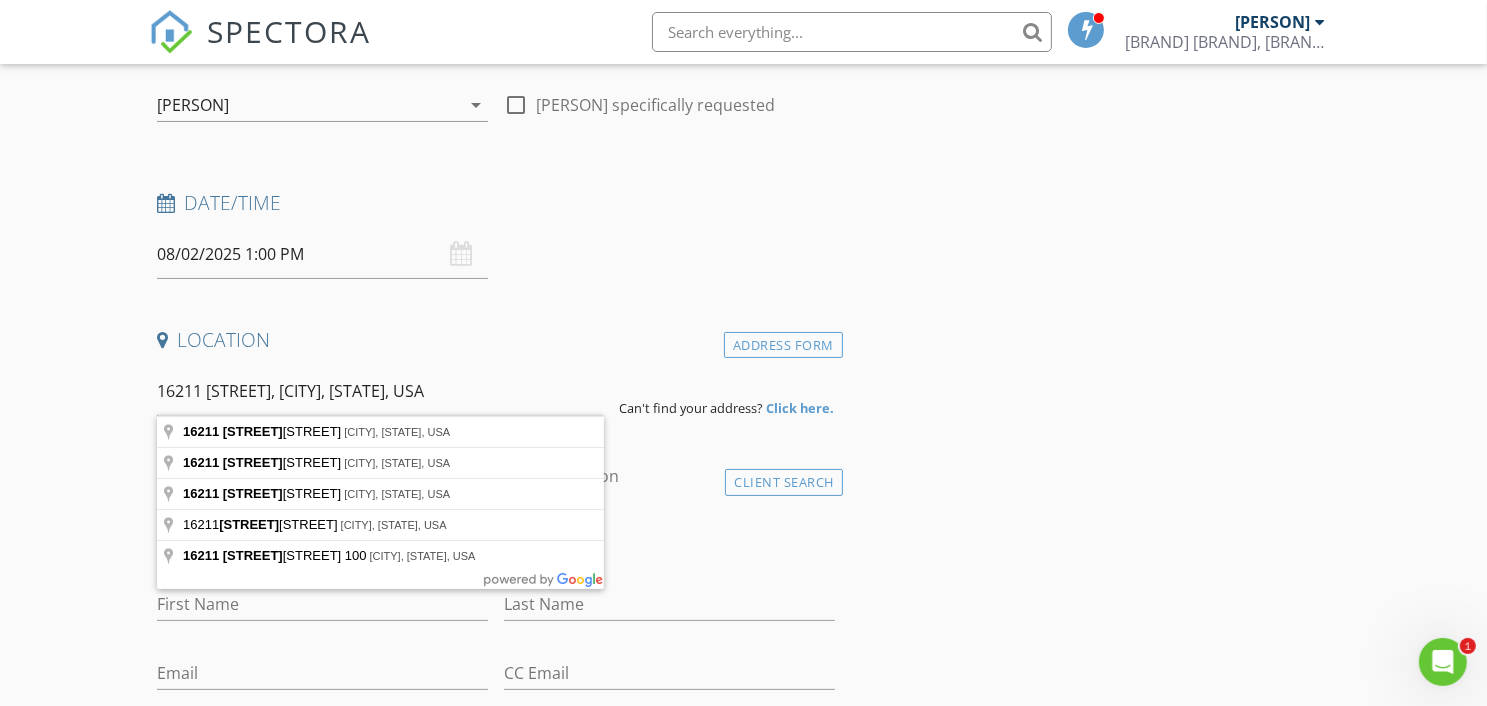 drag, startPoint x: 308, startPoint y: 436, endPoint x: 288, endPoint y: 435, distance: 20.024984 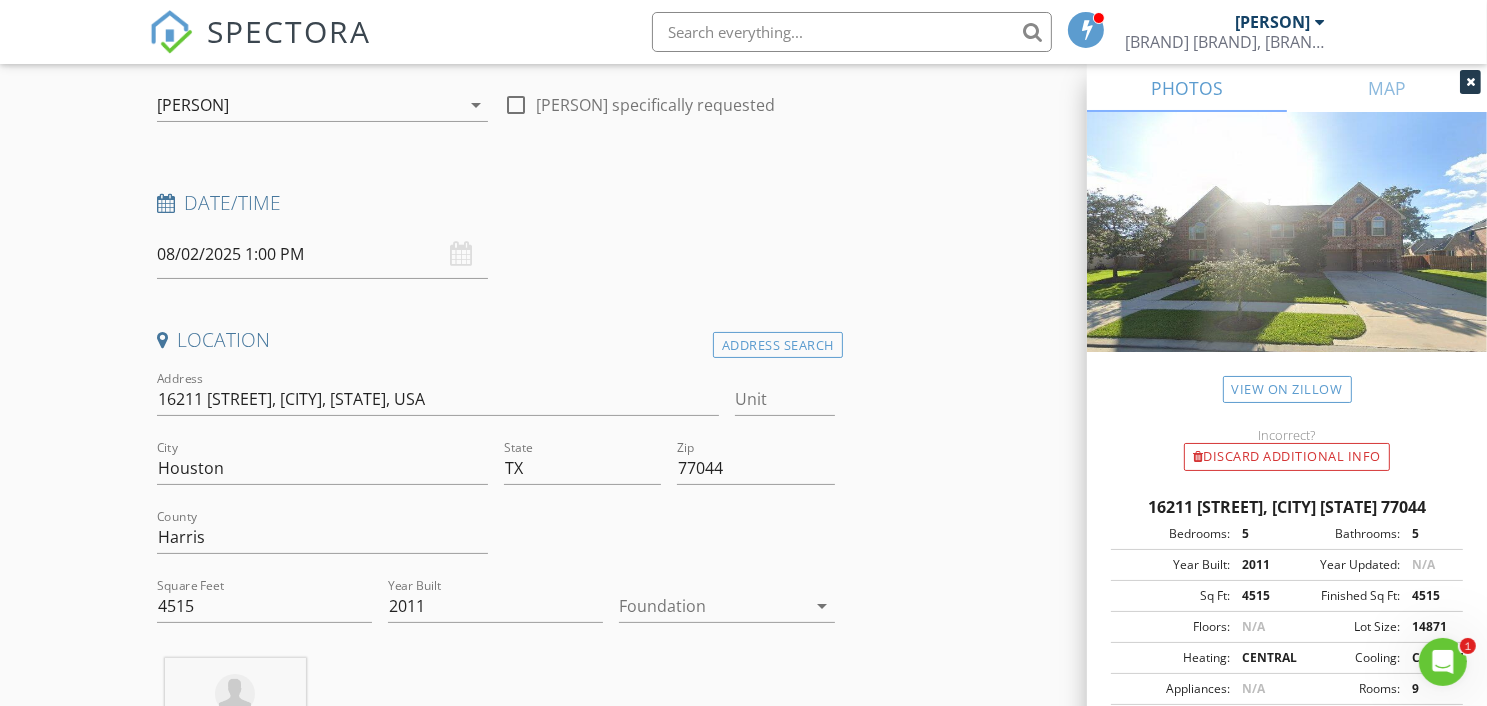 click on "New Inspection
Click here to use the New Order Form
INSPECTOR(S)
check_box   Vi Tran   PRIMARY   Vi Tran arrow_drop_down   check_box_outline_blank Vi Tran specifically requested
Date/Time
08/02/2025 1:00 PM
Location
Address Search       Address 16211 Florida View Ln   Unit   City Houston   State TX   Zip 77044   County Harris     Square Feet 4515   Year Built 2011   Foundation arrow_drop_down     Vi Tran     40.7 miles     (an hour)
client
check_box Enable Client CC email for this inspection   Client Search     check_box_outline_blank Client is a Company/Organization     First Name   Last Name   Email   CC Email   Phone           Notes   Private Notes
ADD ADDITIONAL client
SERVICES
check_box_outline_blank   Residential Inspection   arrow_drop_down" at bounding box center (743, 1637) 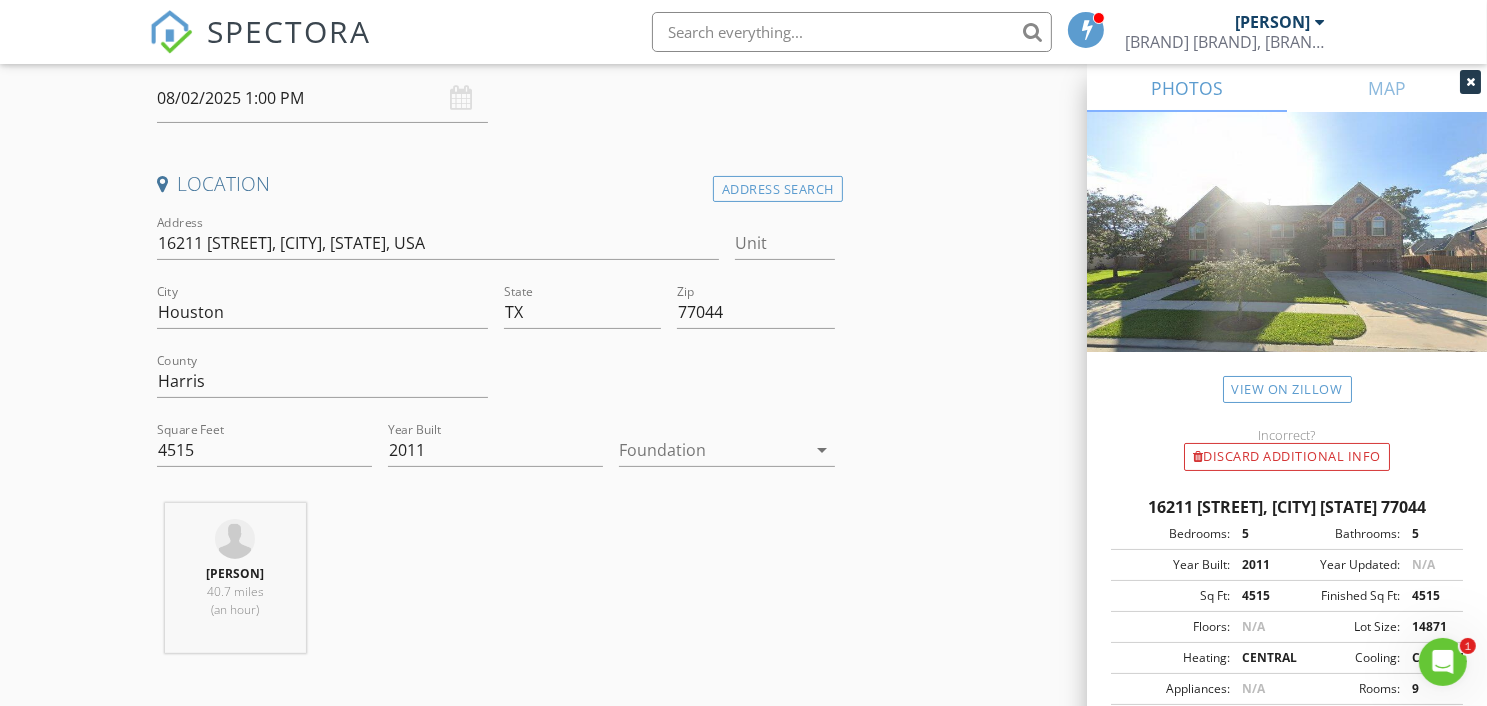 scroll, scrollTop: 400, scrollLeft: 0, axis: vertical 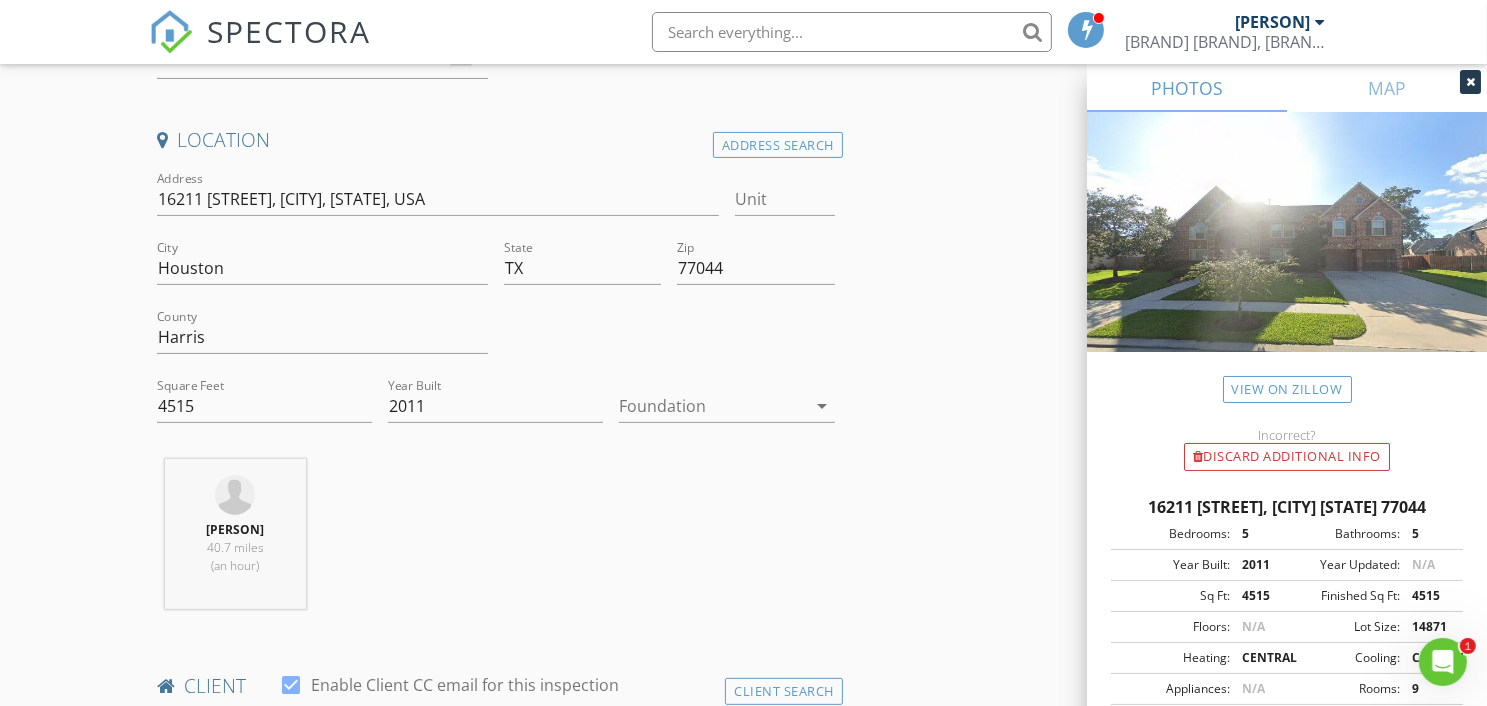 click at bounding box center (1287, 256) 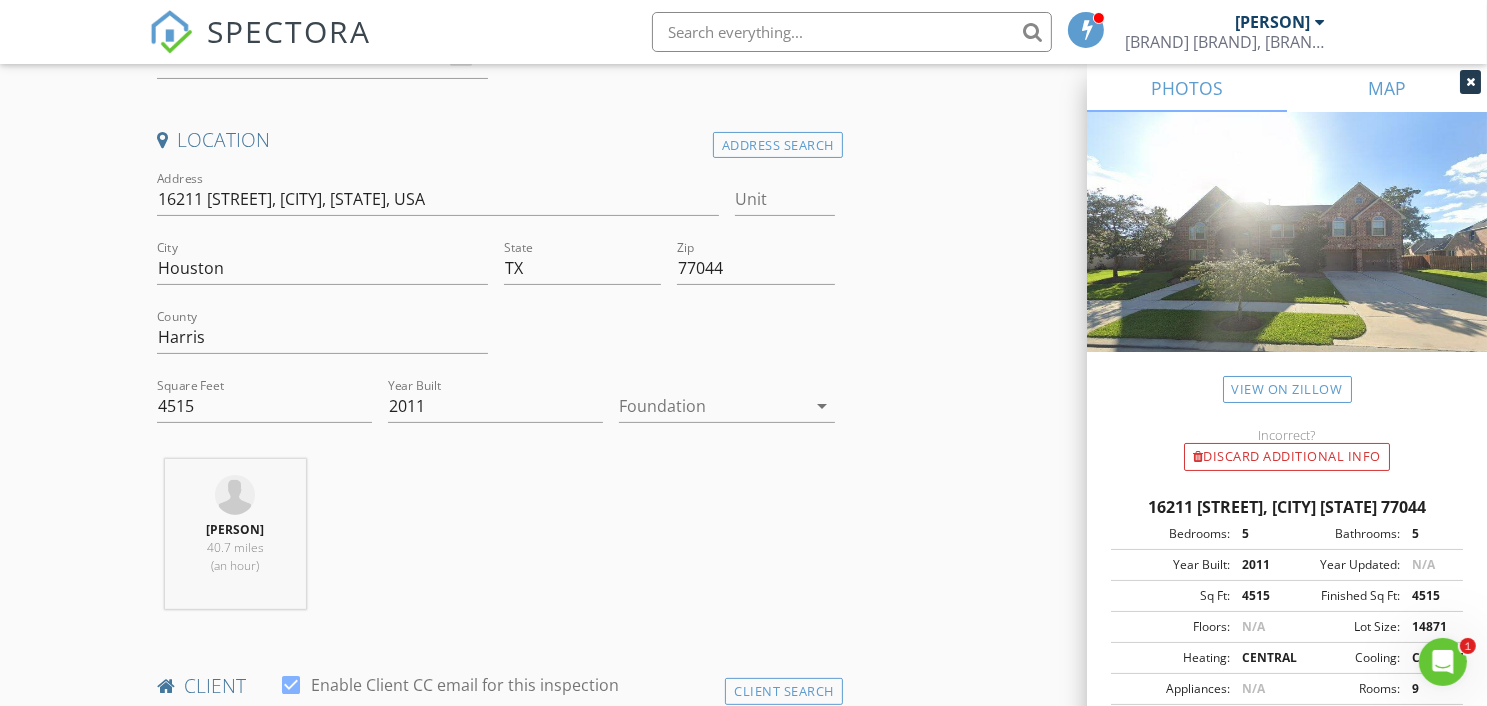 click on "MAP" at bounding box center [1387, 88] 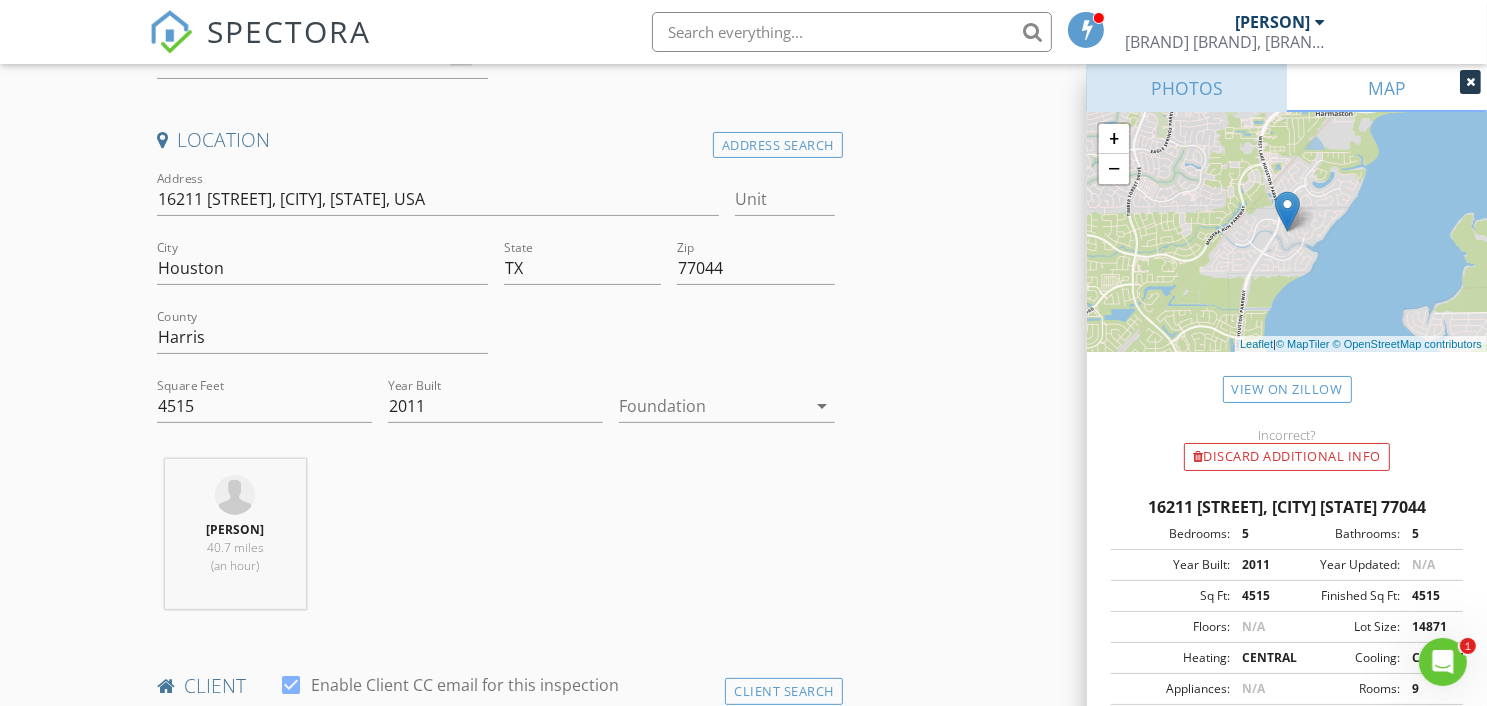 click on "PHOTOS" at bounding box center [1187, 88] 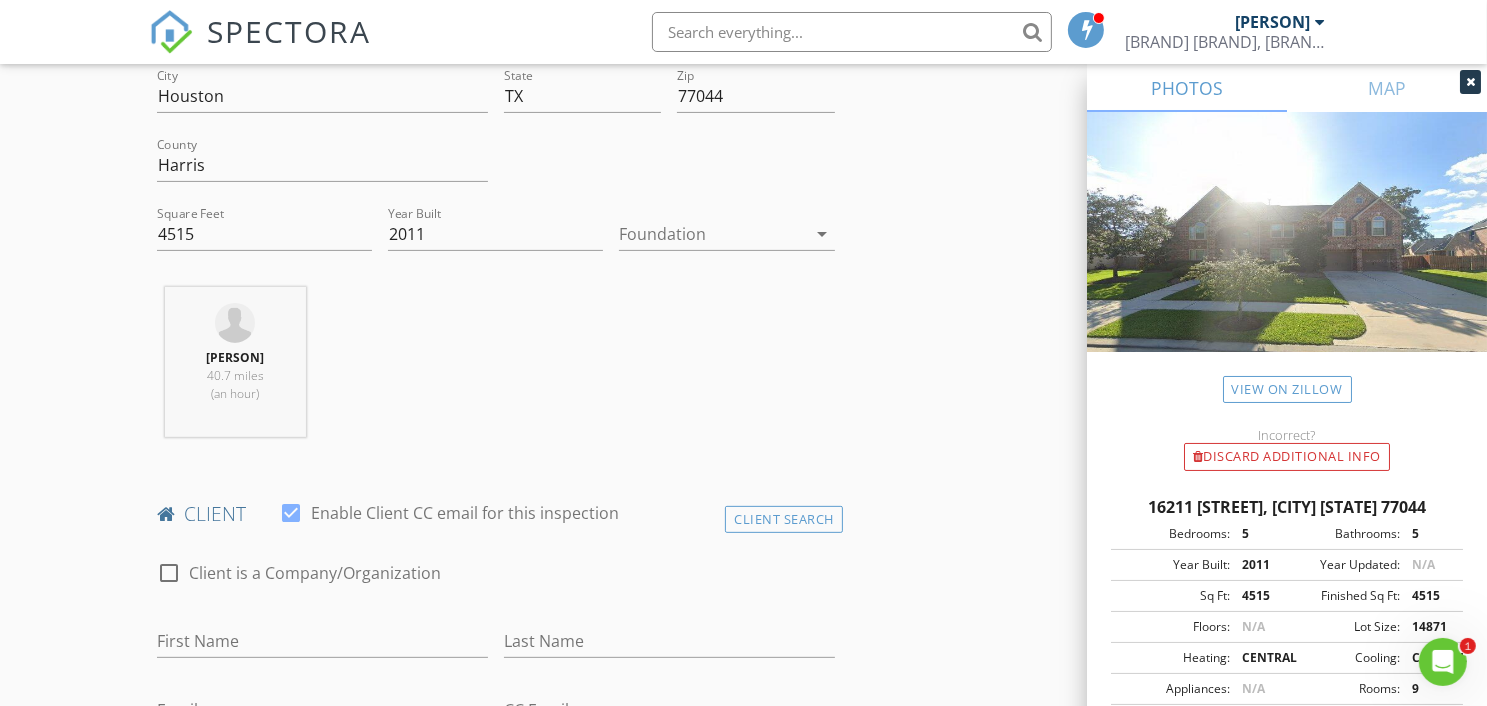 scroll, scrollTop: 700, scrollLeft: 0, axis: vertical 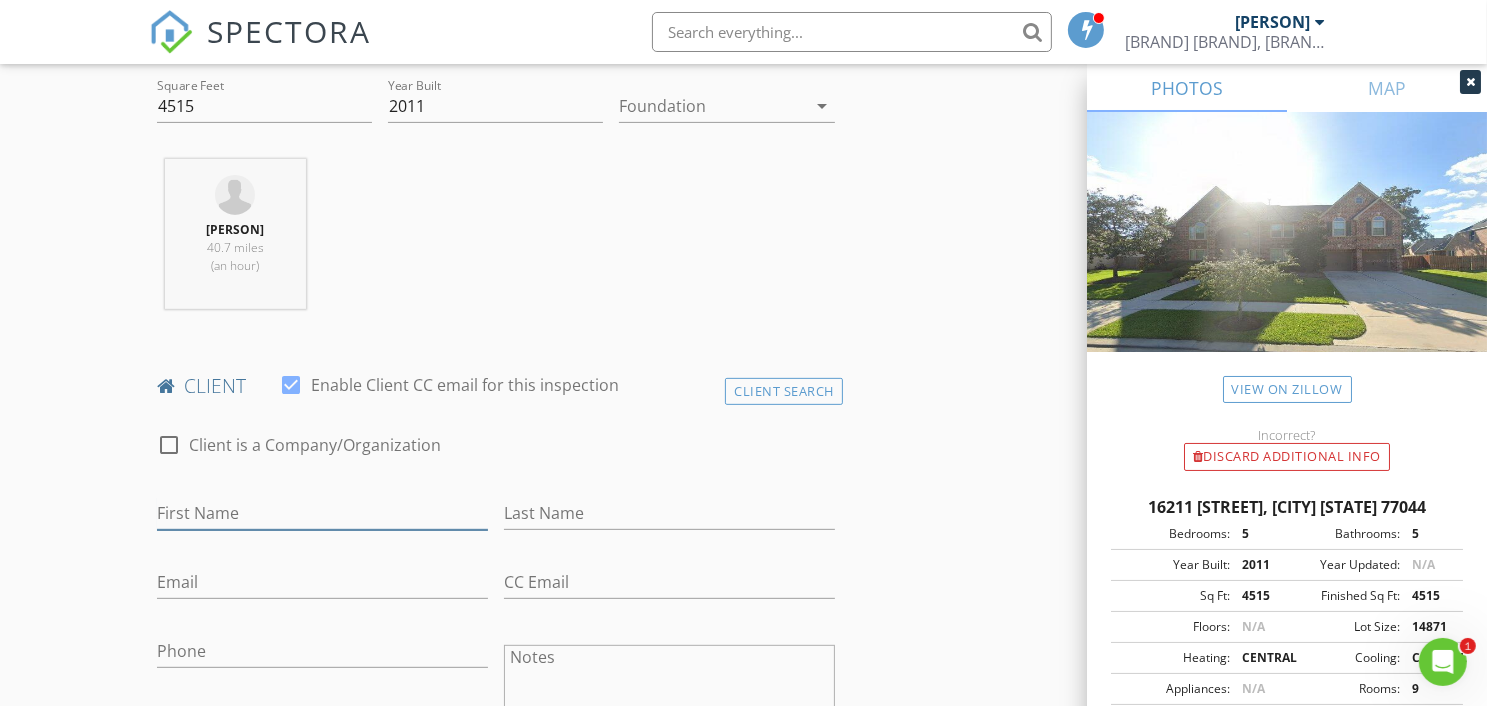 click on "First Name" at bounding box center [322, 513] 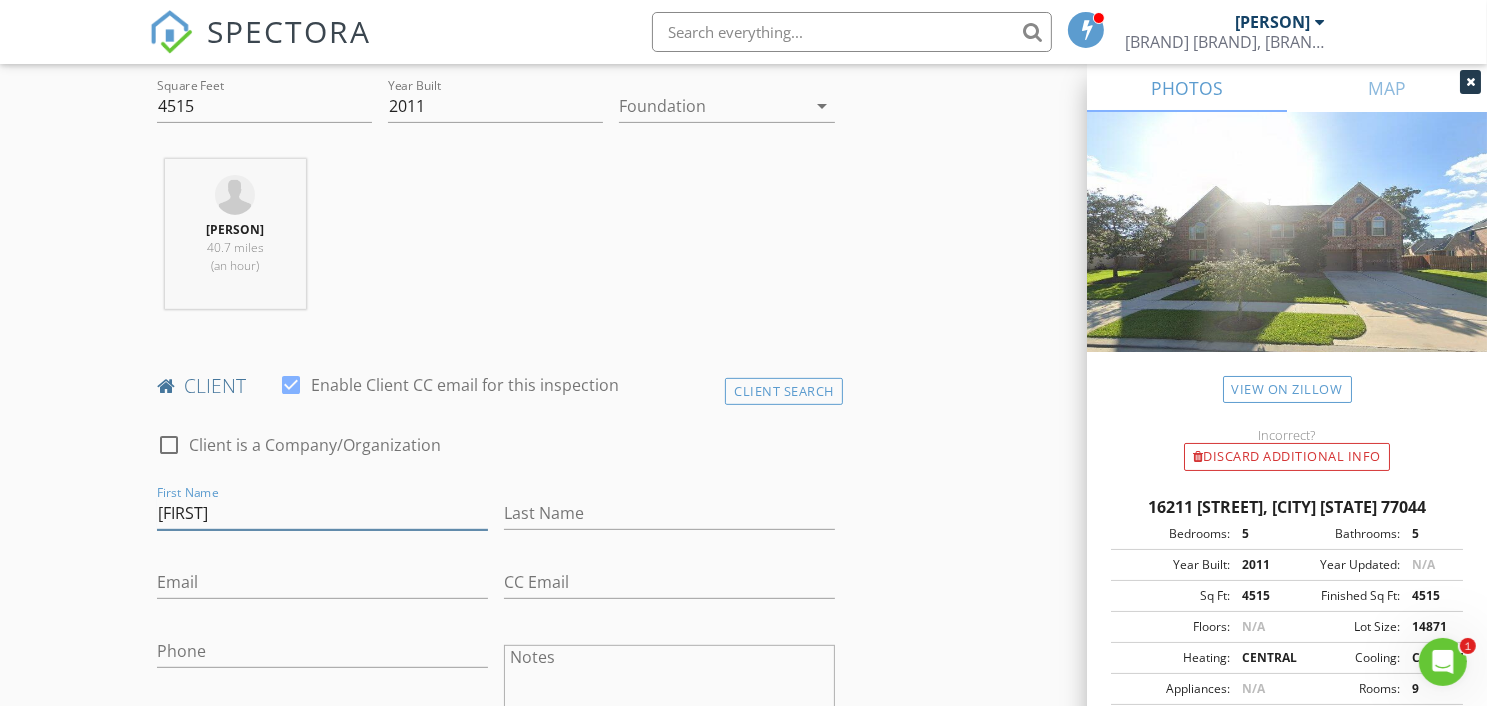 type on "[FIRST]" 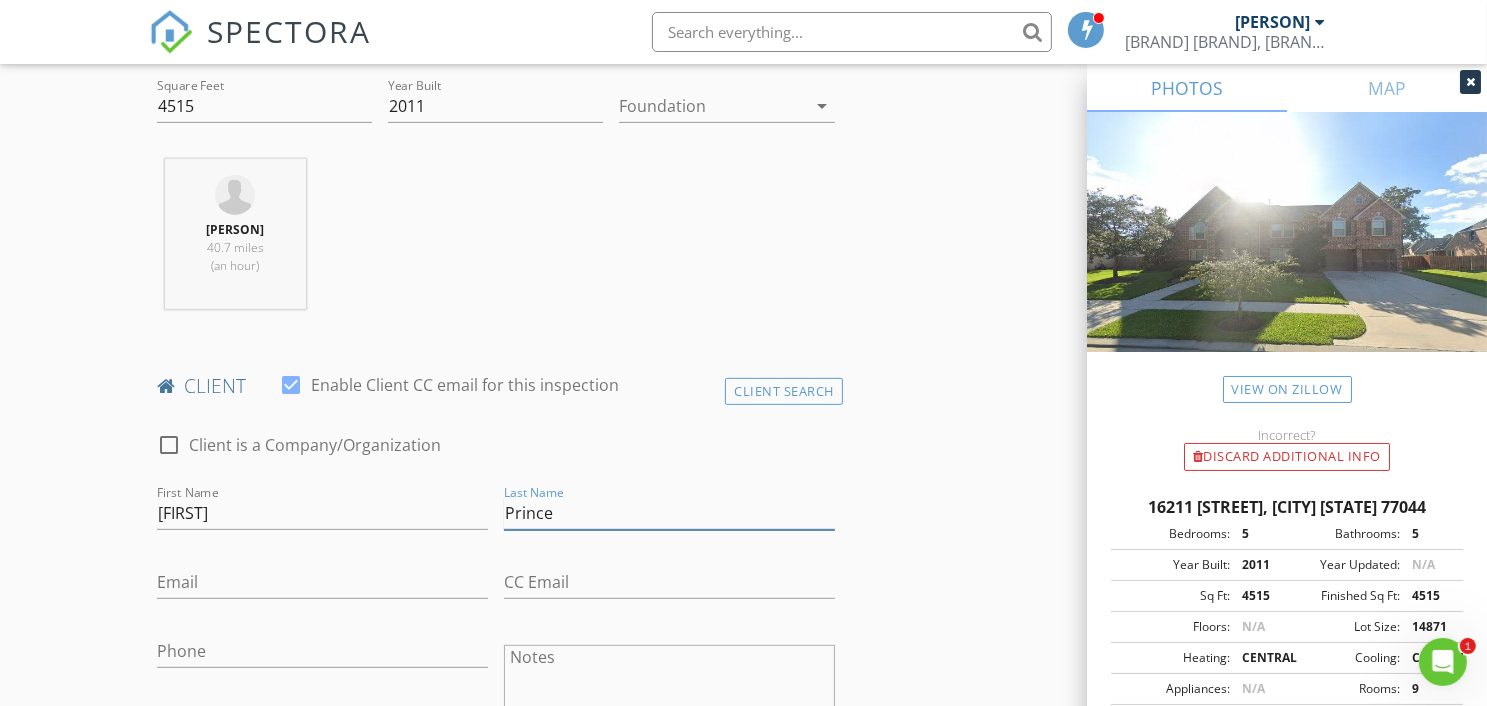 type on "Prince" 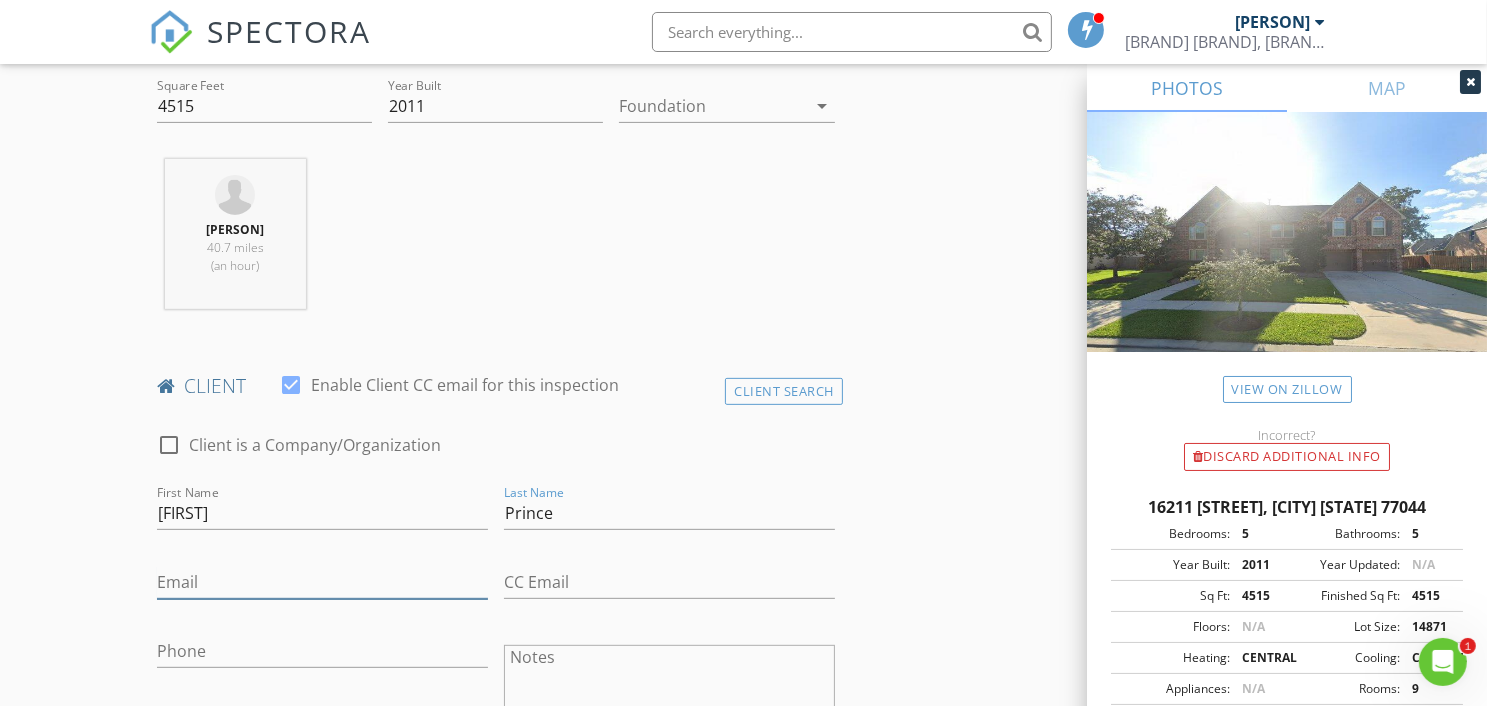 click on "Email" at bounding box center (322, 582) 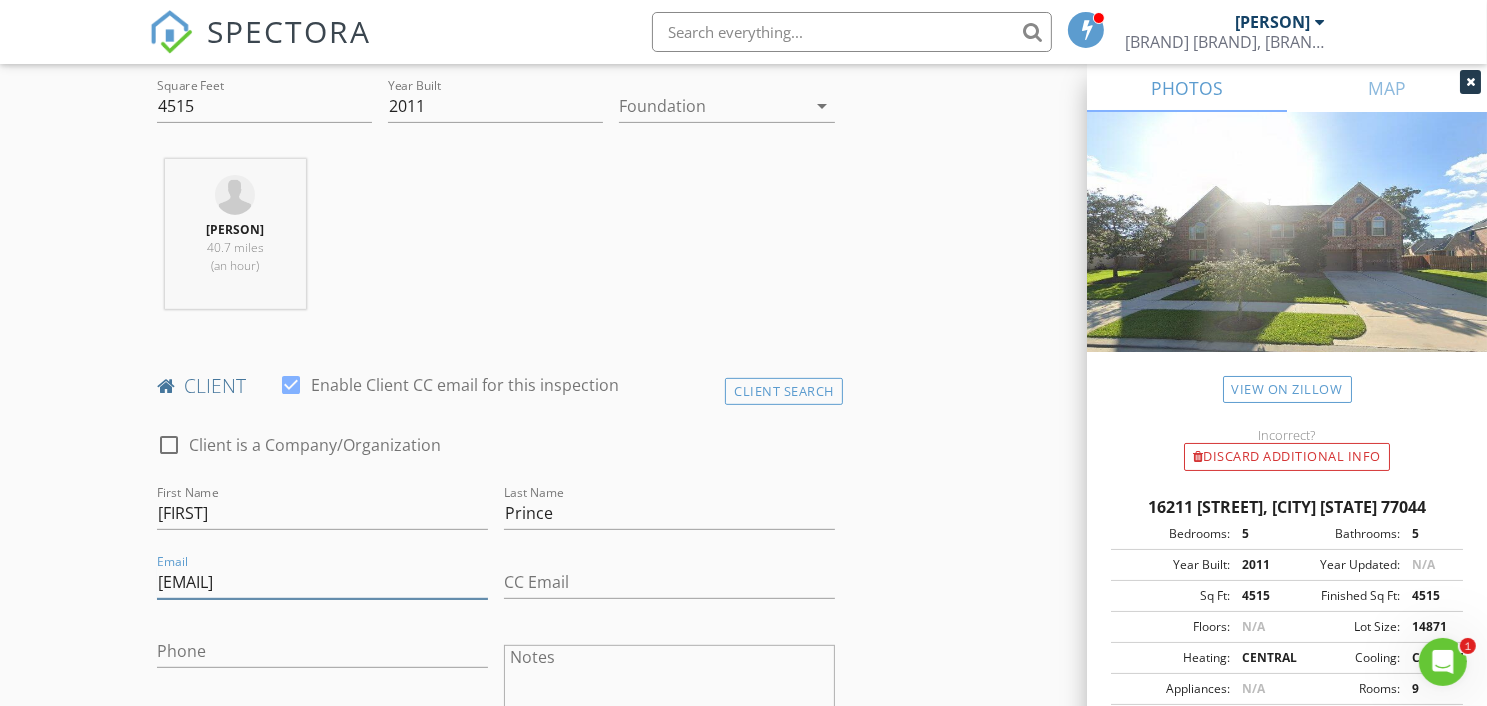 type on "[EMAIL]" 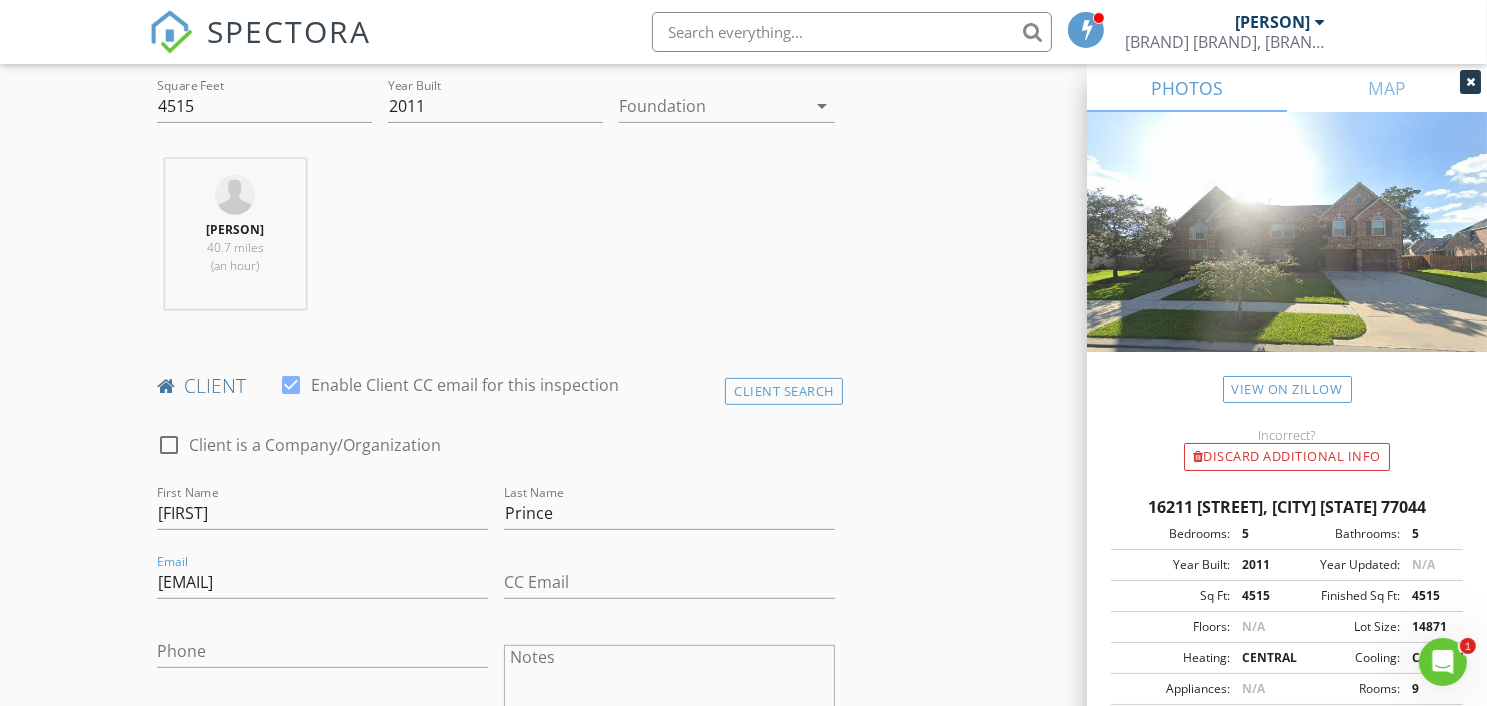 click on "New Inspection
Click here to use the New Order Form
INSPECTOR(S)
check_box   Vi Tran   PRIMARY   Vi Tran arrow_drop_down   check_box_outline_blank Vi Tran specifically requested
Date/Time
08/02/2025 1:00 PM
Location
Address Search       Address 16211 Florida View Ln   Unit   City Houston   State TX   Zip 77044   County Harris     Square Feet 4515   Year Built 2011   Foundation arrow_drop_down     Vi Tran     40.7 miles     (an hour)
client
check_box Enable Client CC email for this inspection   Client Search     check_box_outline_blank Client is a Company/Organization     First Name Kenwaun   Last Name Prince   Email trandieuvi11@gmail.com   CC Email   Phone           Notes   Private Notes
ADD ADDITIONAL client
SERVICES
check_box_outline_blank" at bounding box center (743, 1138) 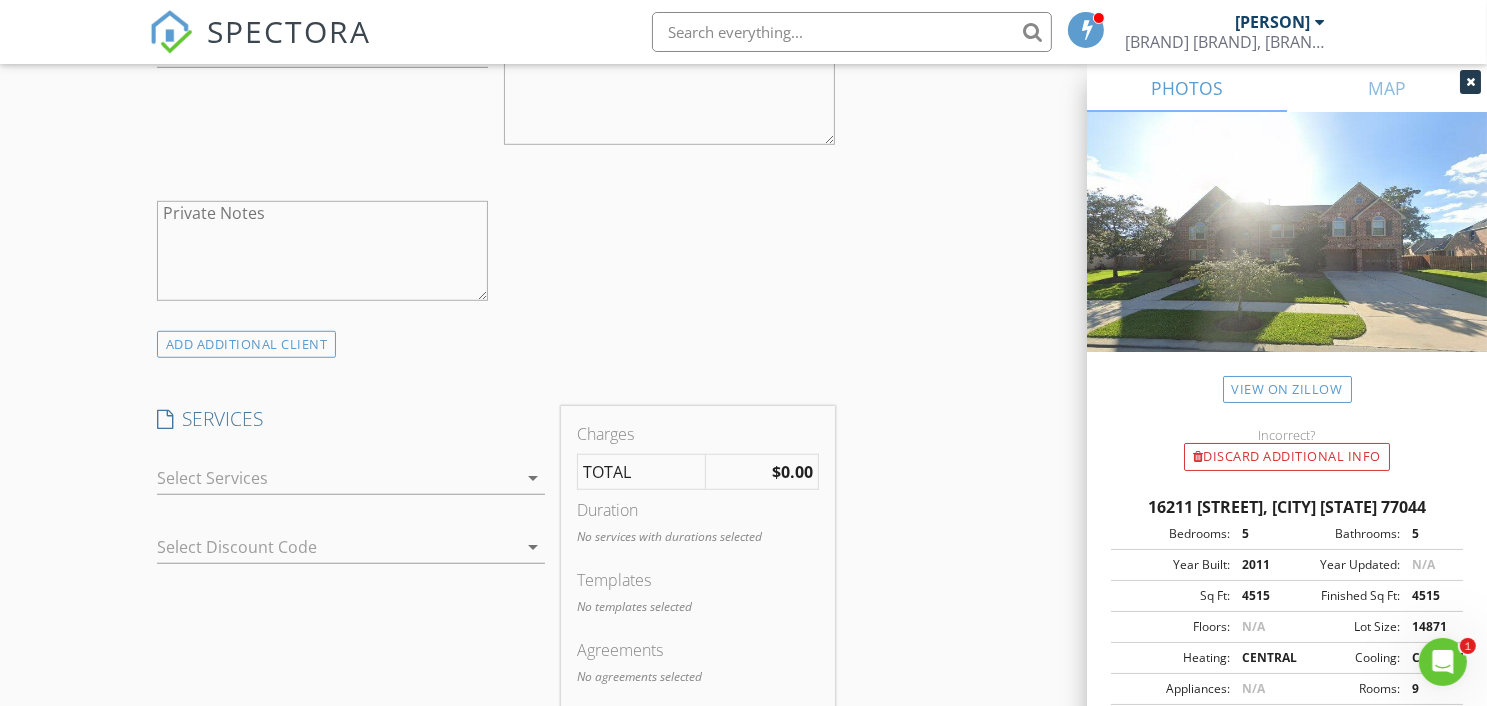 scroll, scrollTop: 1400, scrollLeft: 0, axis: vertical 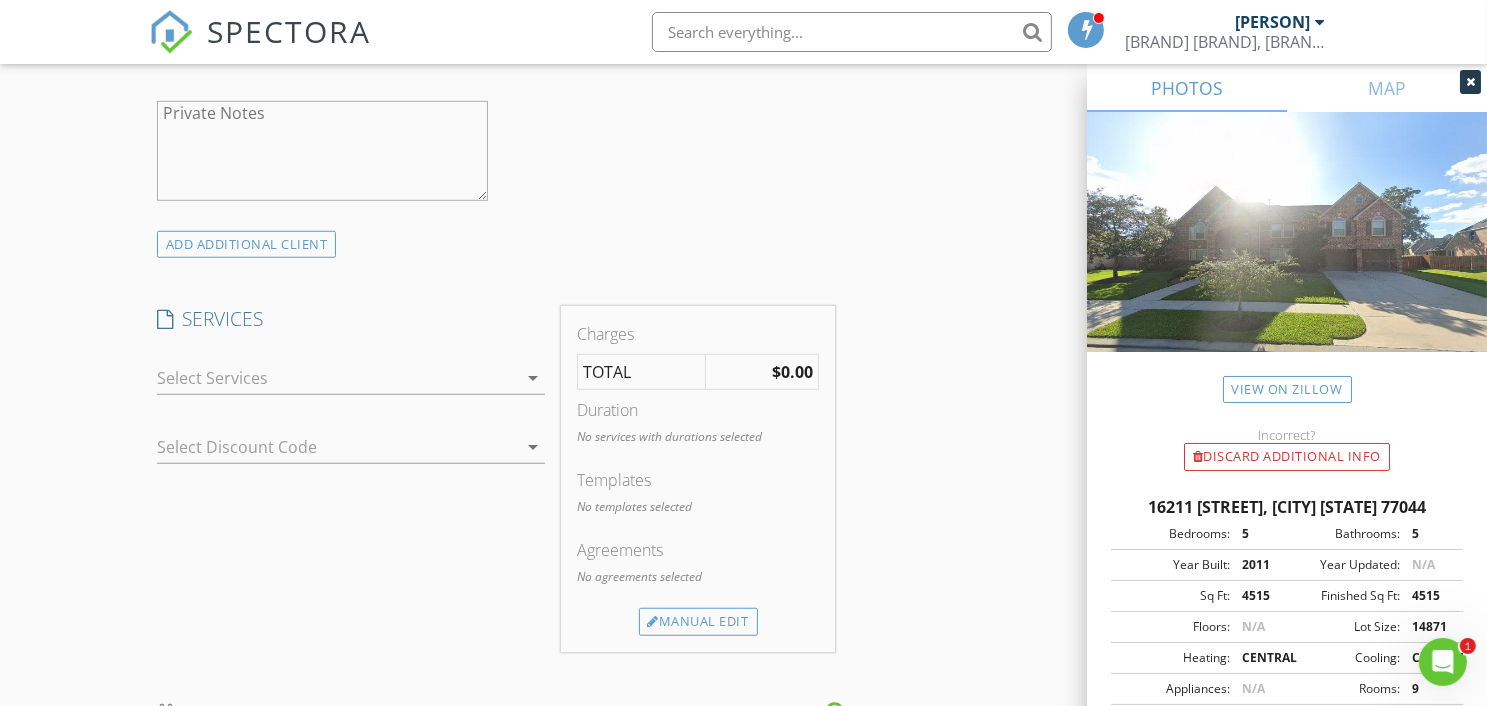 click at bounding box center [337, 378] 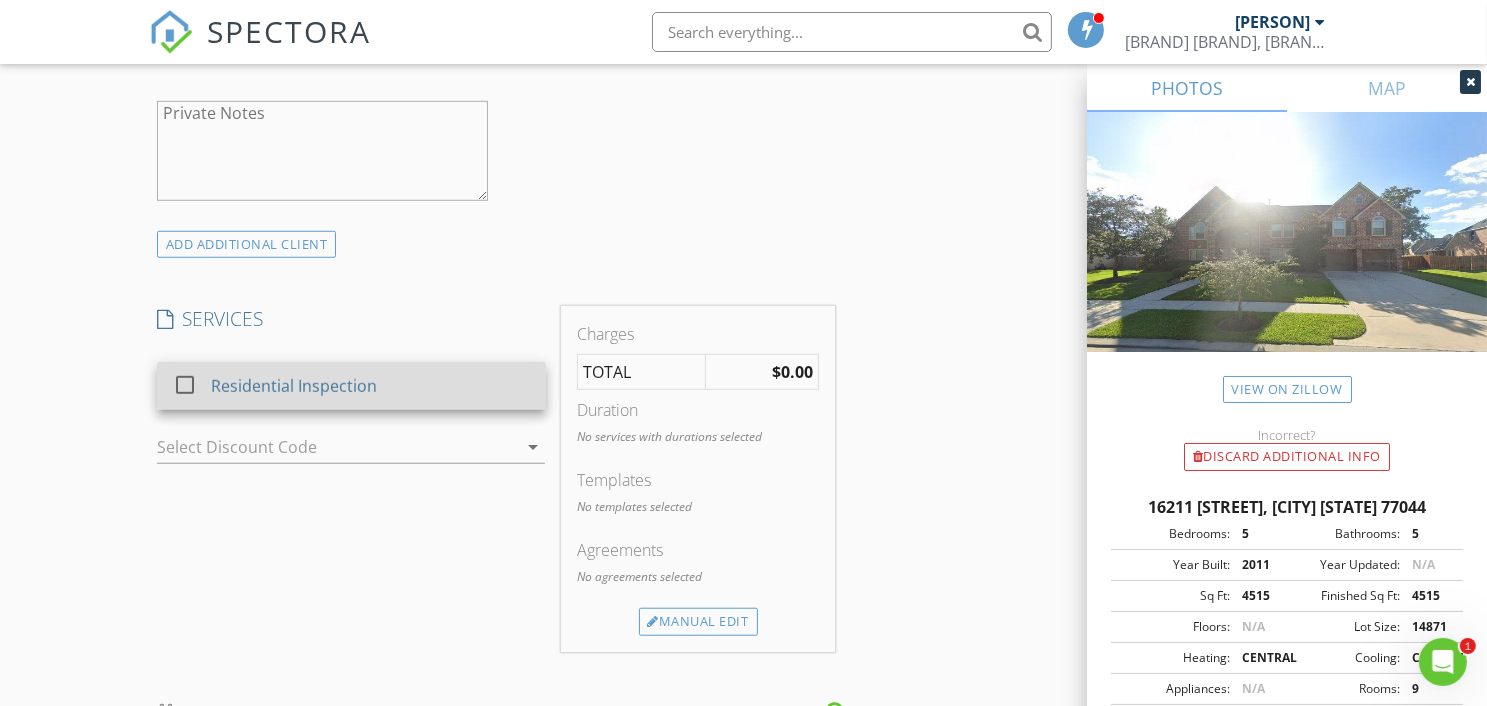 click on "Residential Inspection" at bounding box center [293, 386] 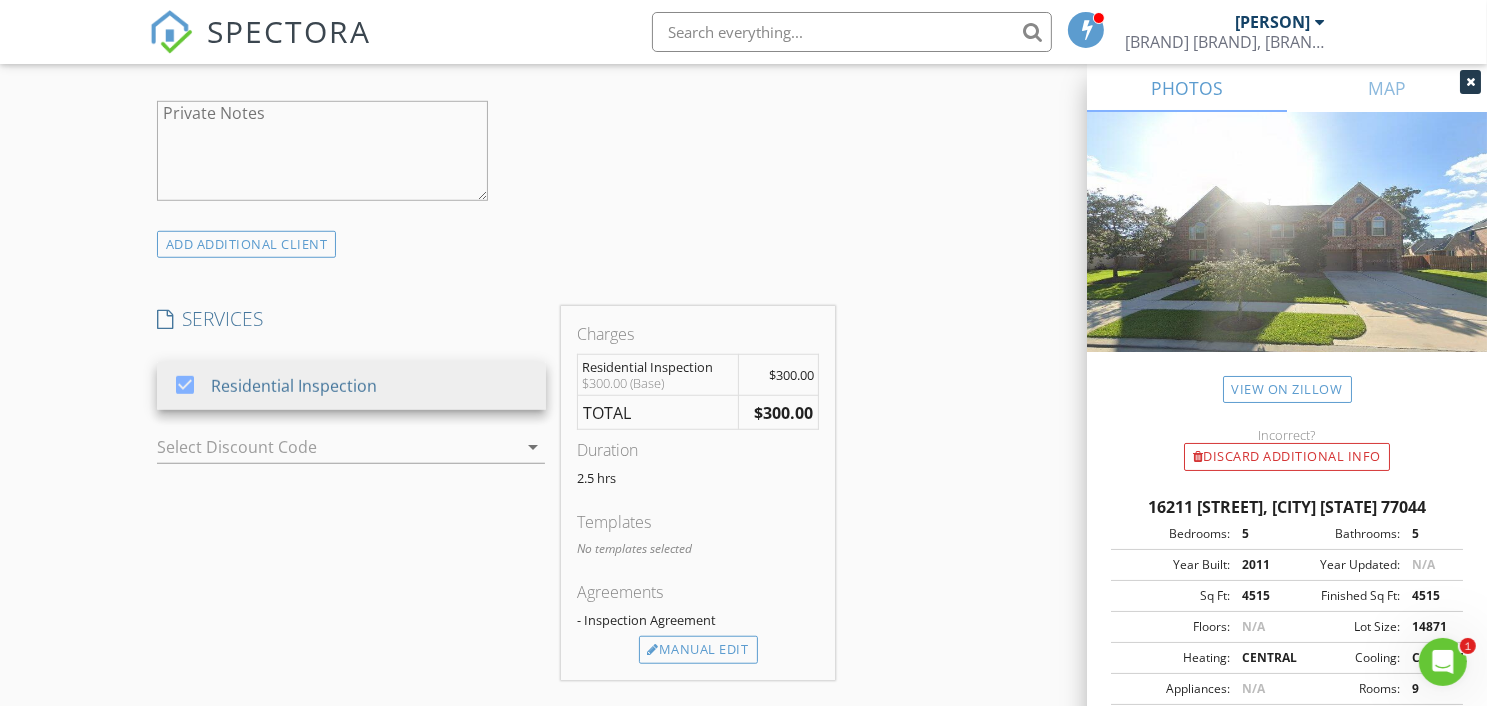 click at bounding box center [323, 447] 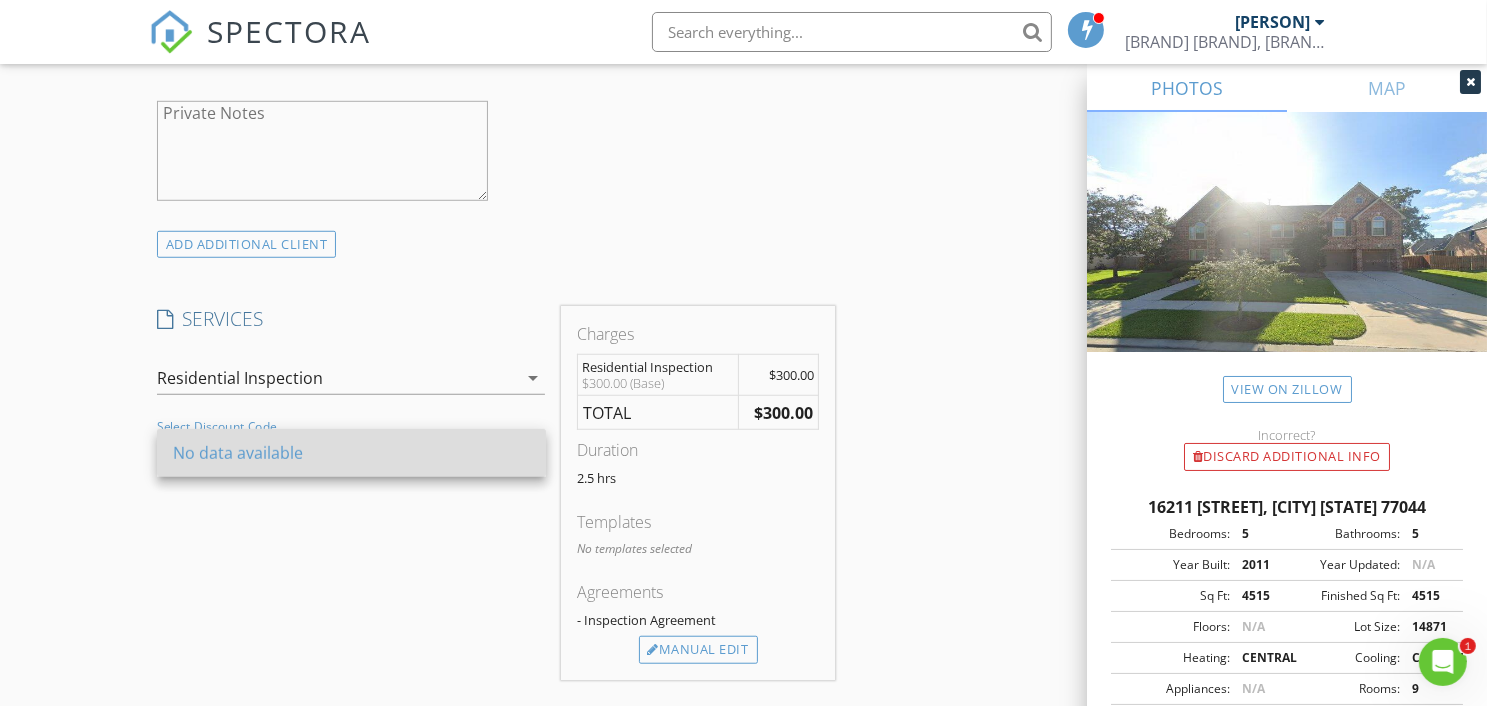 click on "No data available" at bounding box center [351, 453] 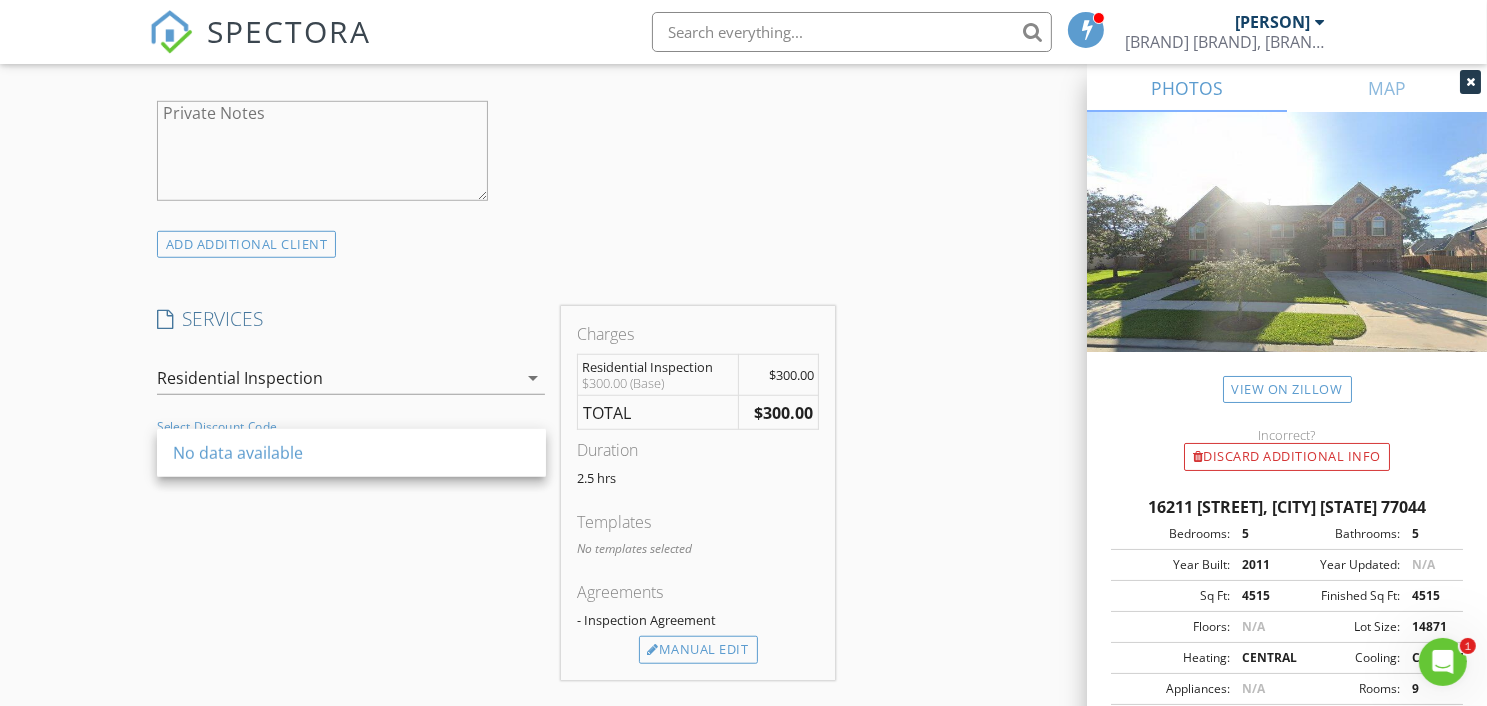 drag, startPoint x: 349, startPoint y: 531, endPoint x: 392, endPoint y: 519, distance: 44.64303 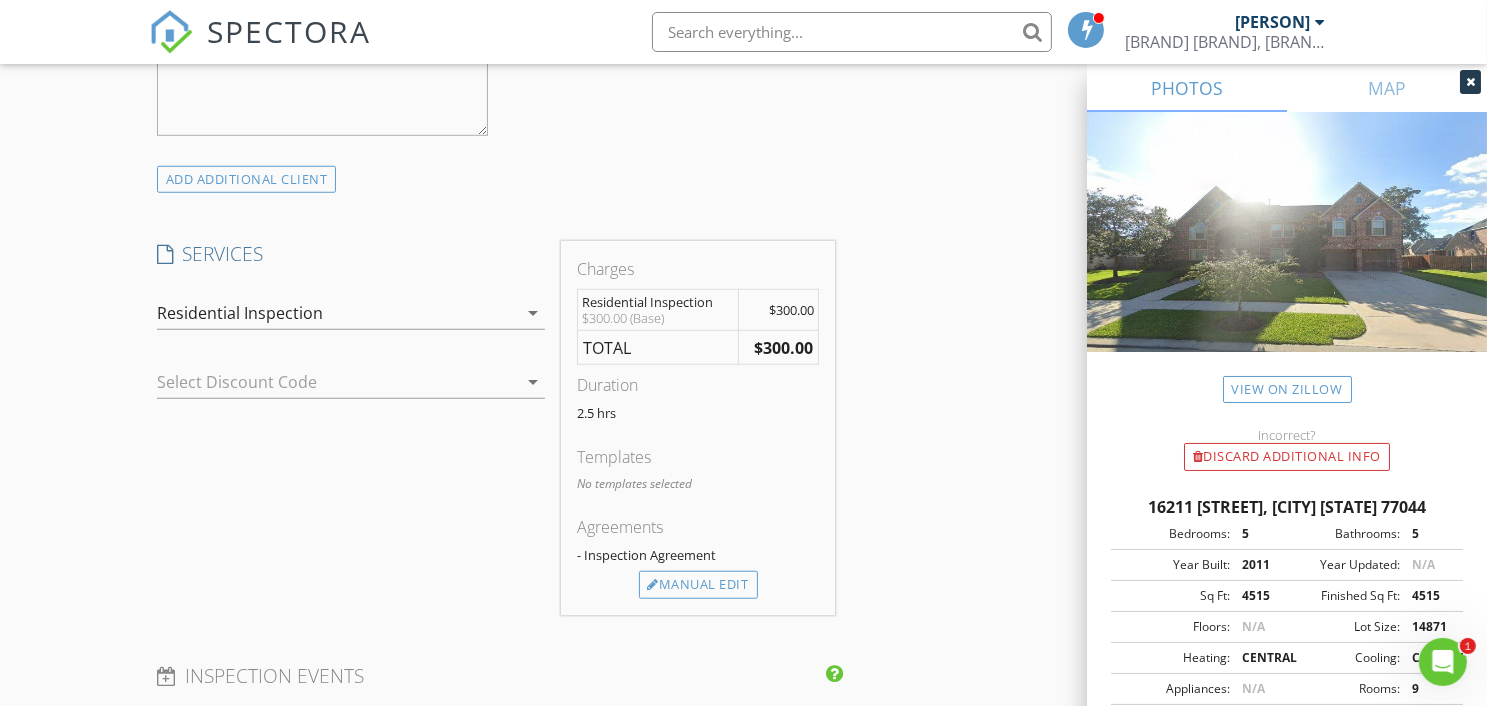 scroll, scrollTop: 1500, scrollLeft: 0, axis: vertical 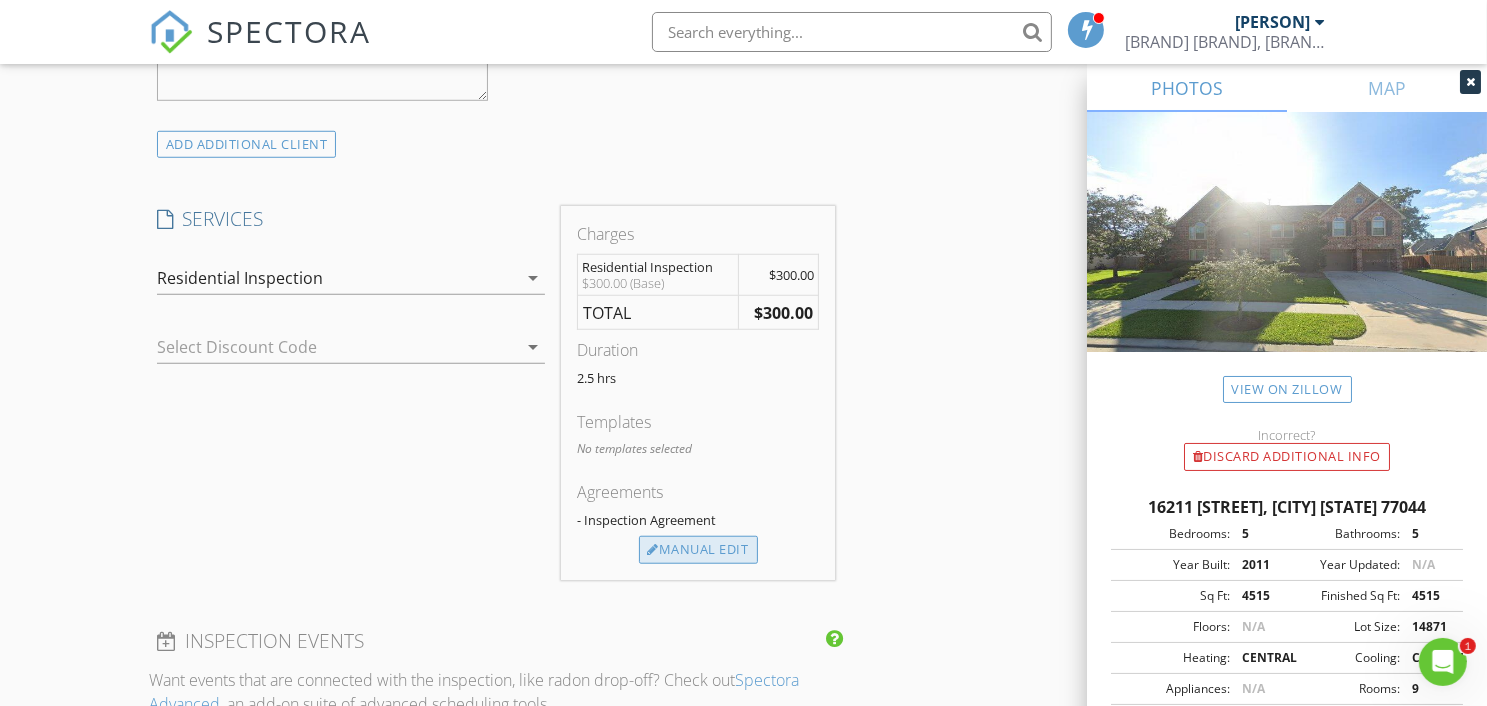 click on "Manual Edit" at bounding box center (698, 550) 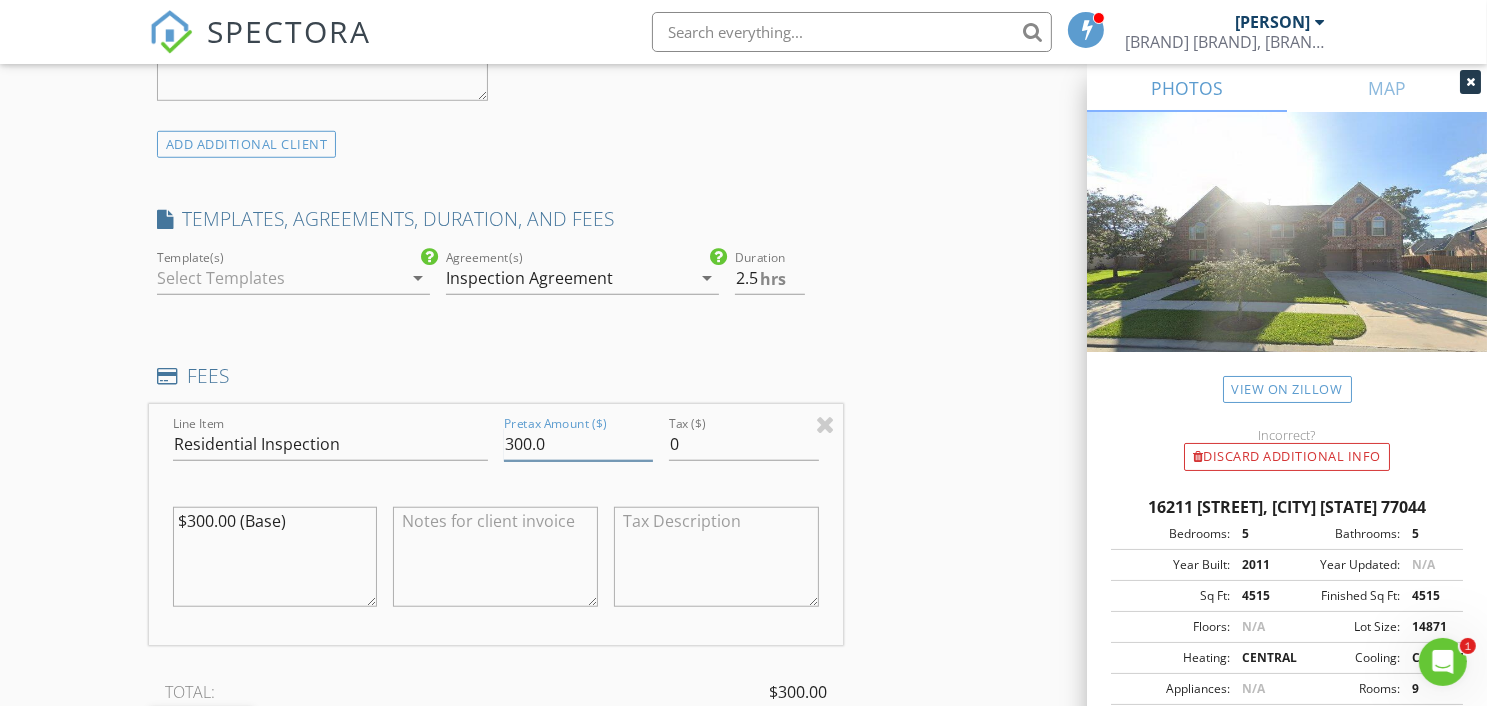 drag, startPoint x: 549, startPoint y: 439, endPoint x: 470, endPoint y: 445, distance: 79.22752 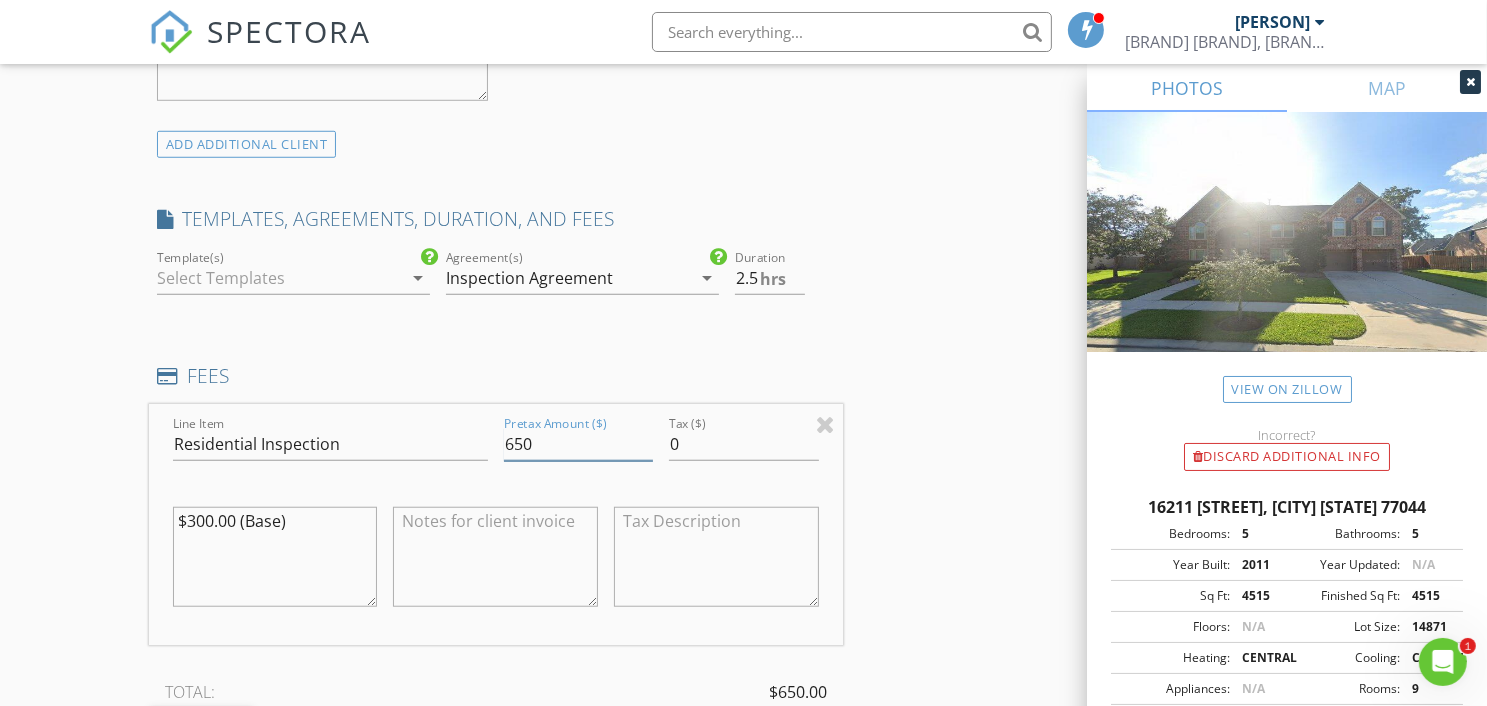 type on "650" 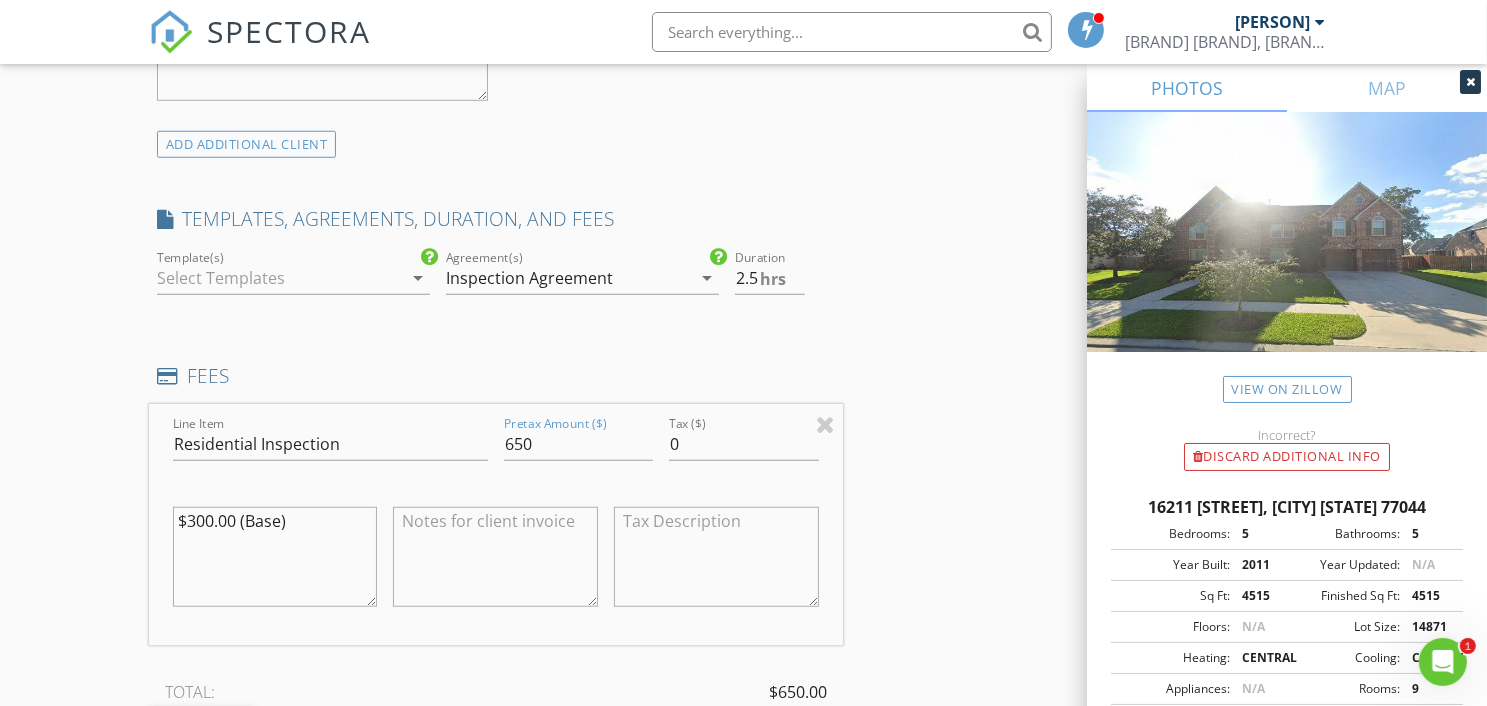 click on "INSPECTOR(S)
check_box   Vi Tran   PRIMARY   Vi Tran arrow_drop_down   check_box_outline_blank Vi Tran specifically requested
Date/Time
08/02/2025 1:00 PM
Location
Address Search       Address 16211 Florida View Ln   Unit   City Houston   State TX   Zip 77044   County Harris     Square Feet 4515   Year Built 2011   Foundation arrow_drop_down     Vi Tran     40.7 miles     (an hour)
client
check_box Enable Client CC email for this inspection   Client Search     check_box_outline_blank Client is a Company/Organization     First Name Kenwaun   Last Name Prince   Email trandieuvi11@gmail.com   CC Email   Phone           Notes   Private Notes
ADD ADDITIONAL client
SERVICES
check_box   Residential Inspection   Residential Inspection arrow_drop_down     Select Discount Code" at bounding box center [744, 480] 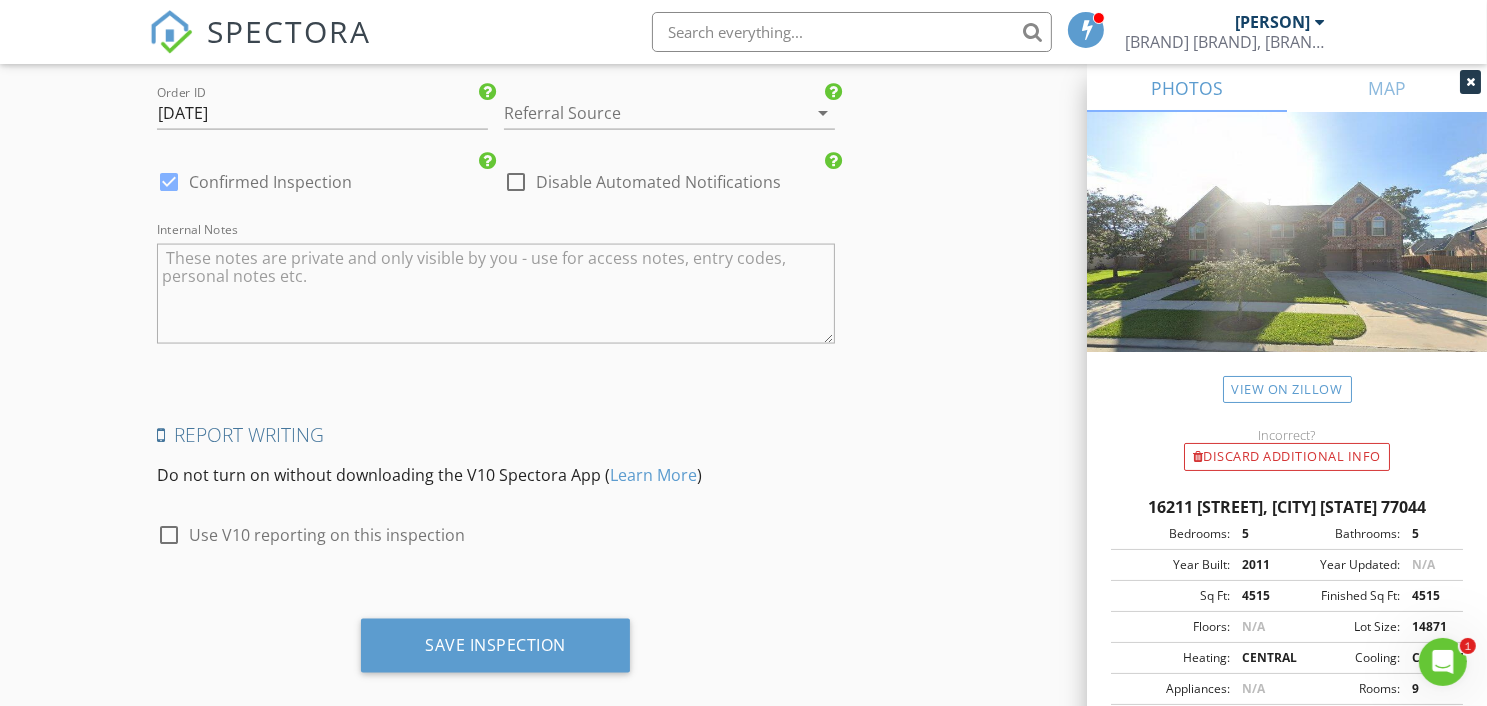 scroll, scrollTop: 3065, scrollLeft: 0, axis: vertical 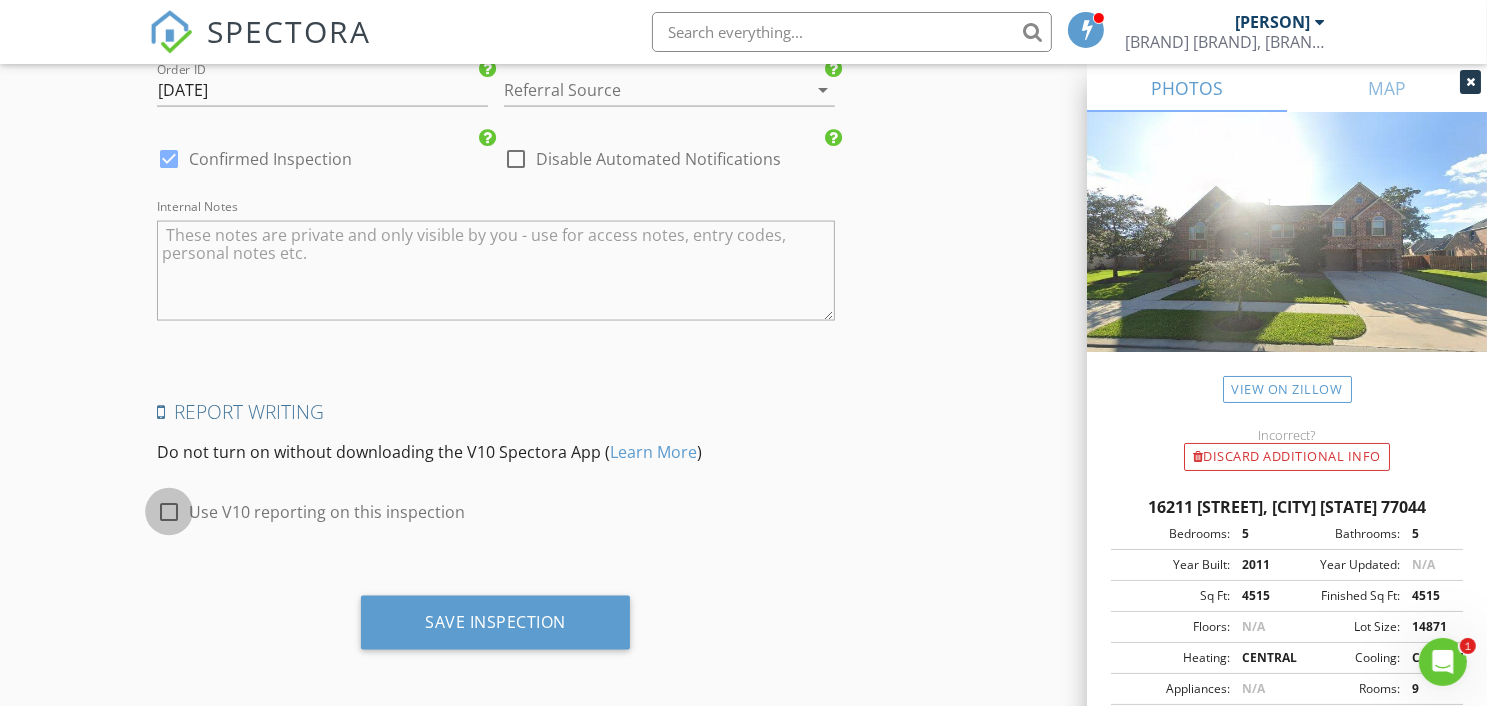 click at bounding box center (169, 512) 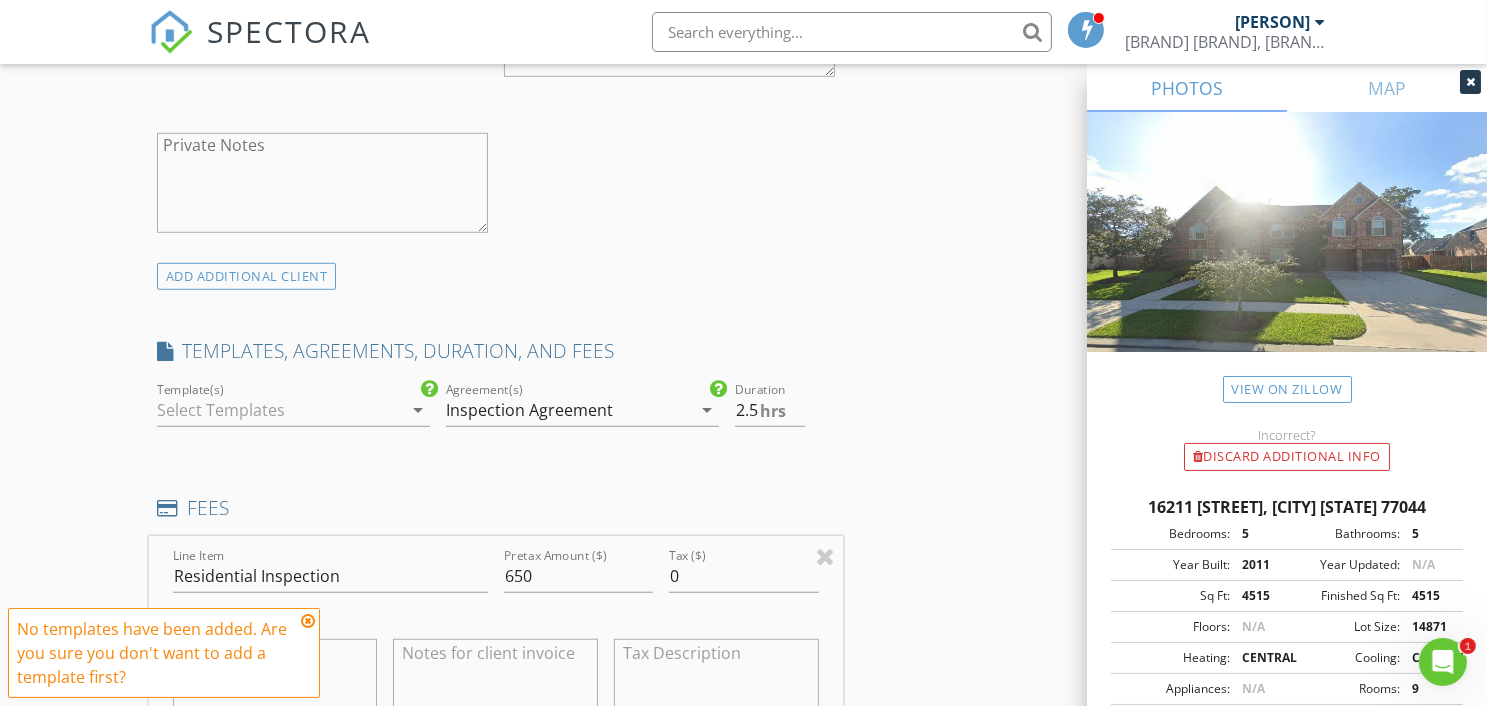 scroll, scrollTop: 1365, scrollLeft: 0, axis: vertical 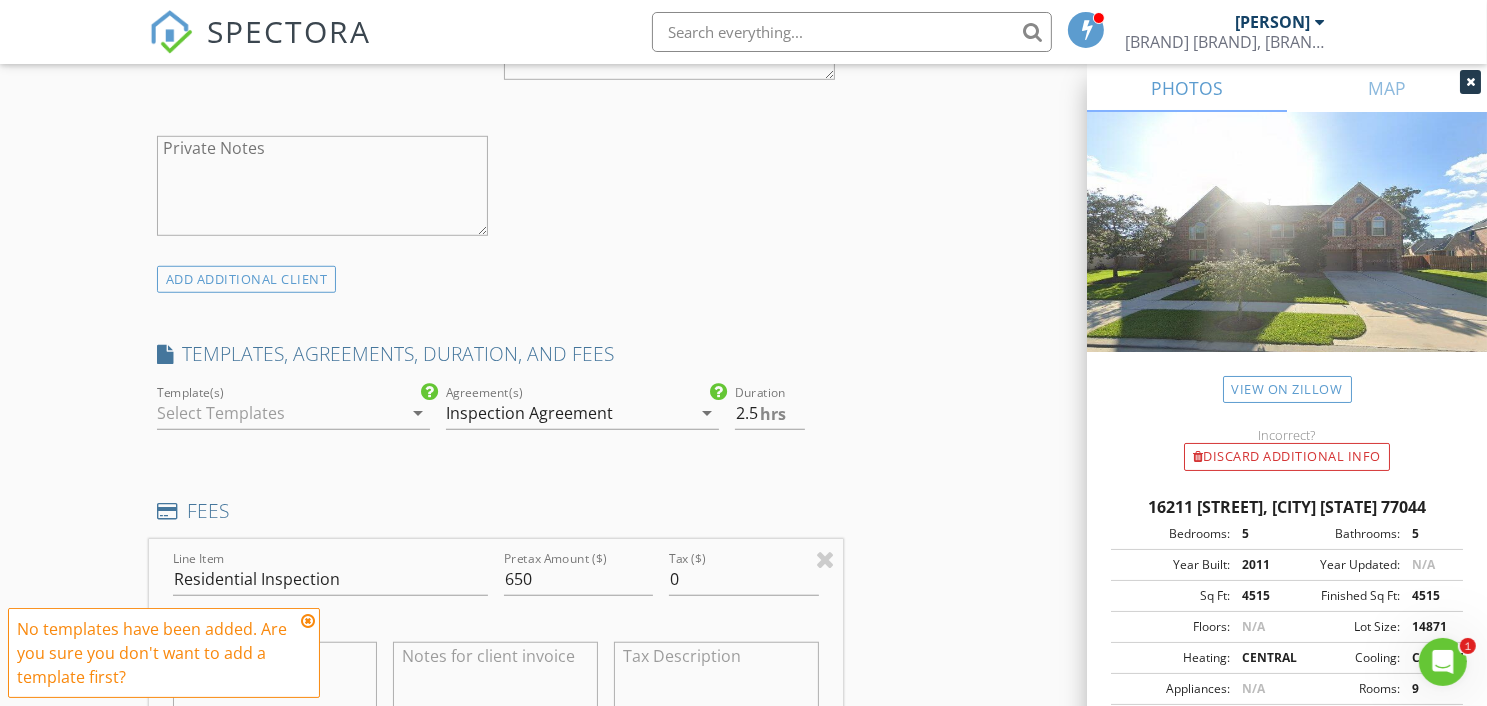 click at bounding box center [279, 413] 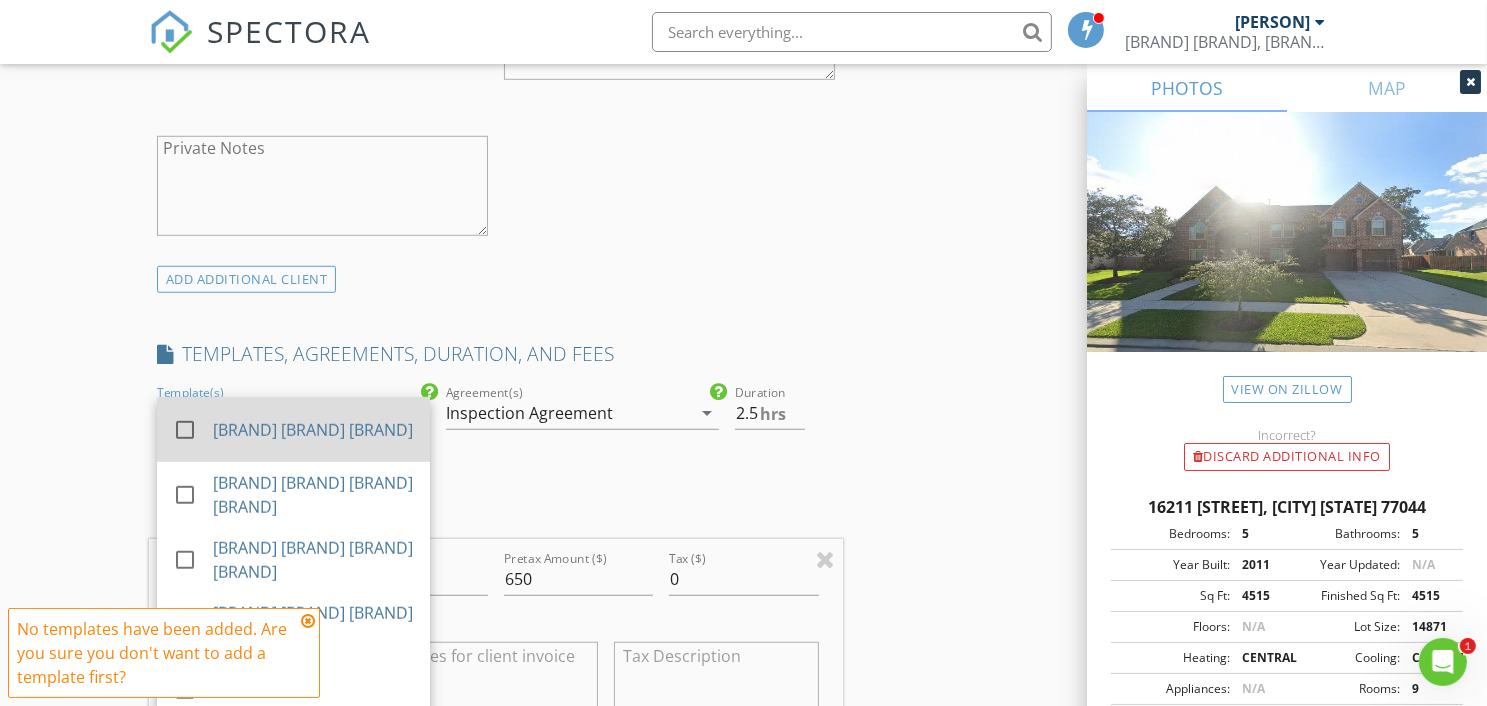 click on "Golden Scope Final Template 071525" at bounding box center [313, 430] 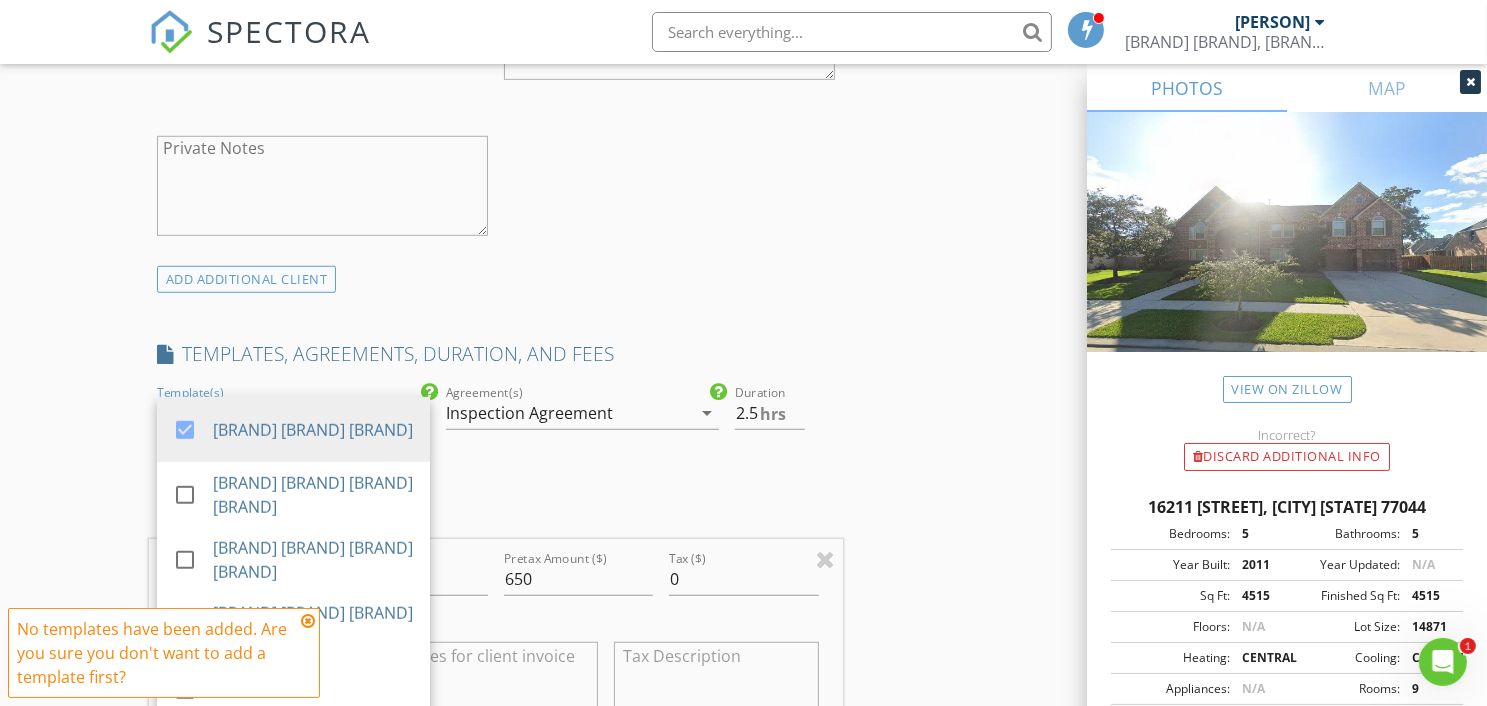 click on "INSPECTOR(S)
check_box   Vi Tran   PRIMARY   Vi Tran arrow_drop_down   check_box_outline_blank Vi Tran specifically requested
Date/Time
08/02/2025 1:00 PM
Location
Address Search       Address 16211 Florida View Ln   Unit   City Houston   State TX   Zip 77044   County Harris     Square Feet 4515   Year Built 2011   Foundation arrow_drop_down     Vi Tran     40.7 miles     (an hour)
client
check_box Enable Client CC email for this inspection   Client Search     check_box_outline_blank Client is a Company/Organization     First Name Kenwaun   Last Name Prince   Email trandieuvi11@gmail.com   CC Email   Phone           Notes   Private Notes
ADD ADDITIONAL client
SERVICES
check_box   Residential Inspection   Residential Inspection arrow_drop_down     Select Discount Code" at bounding box center (744, 615) 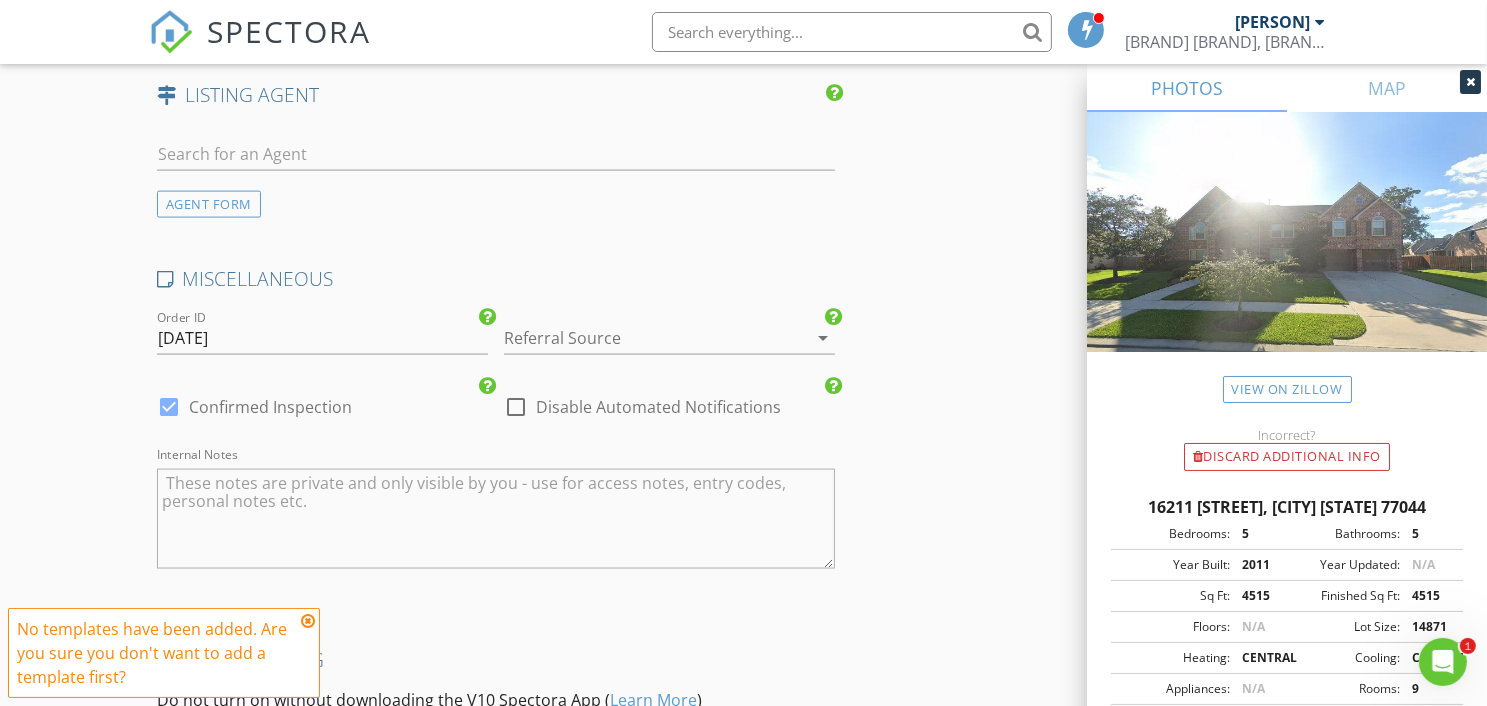 scroll, scrollTop: 3084, scrollLeft: 0, axis: vertical 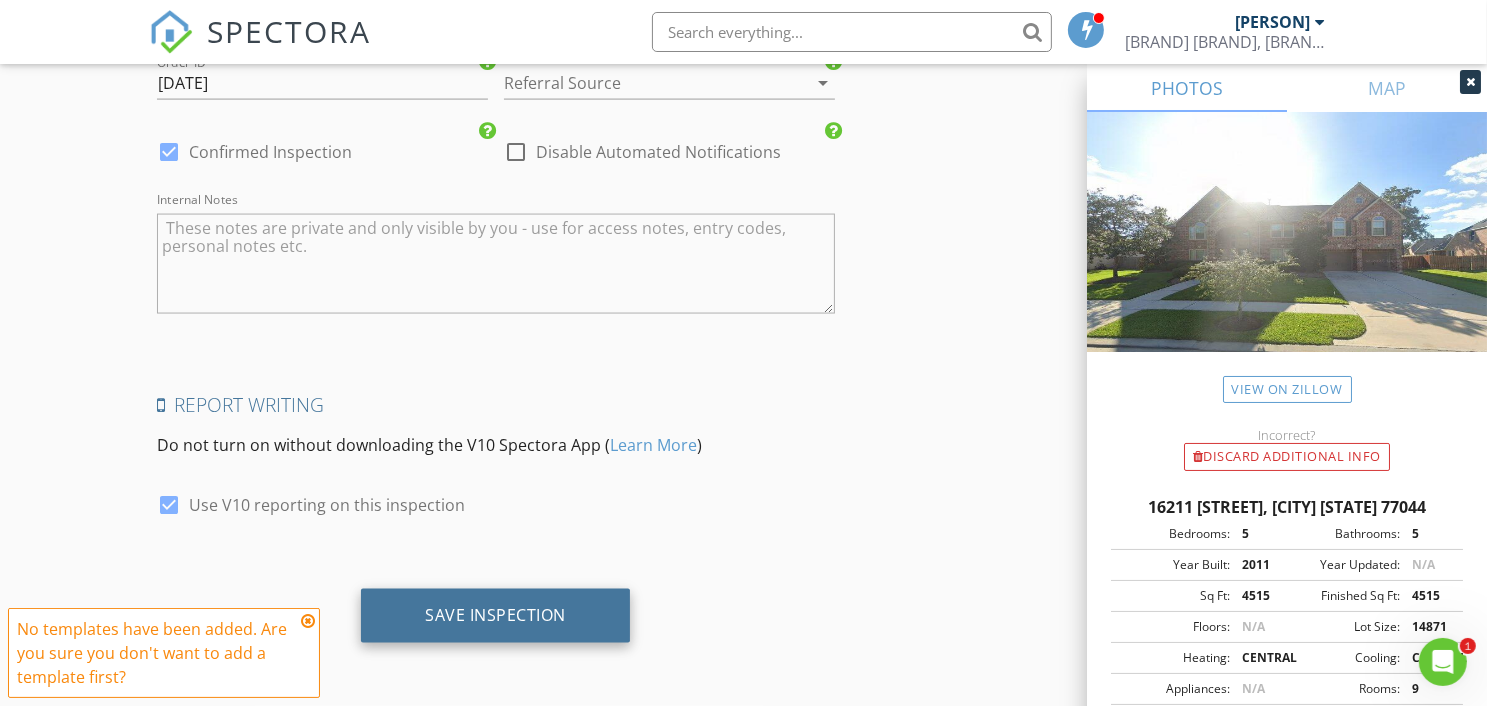 click on "Save Inspection" at bounding box center [495, 615] 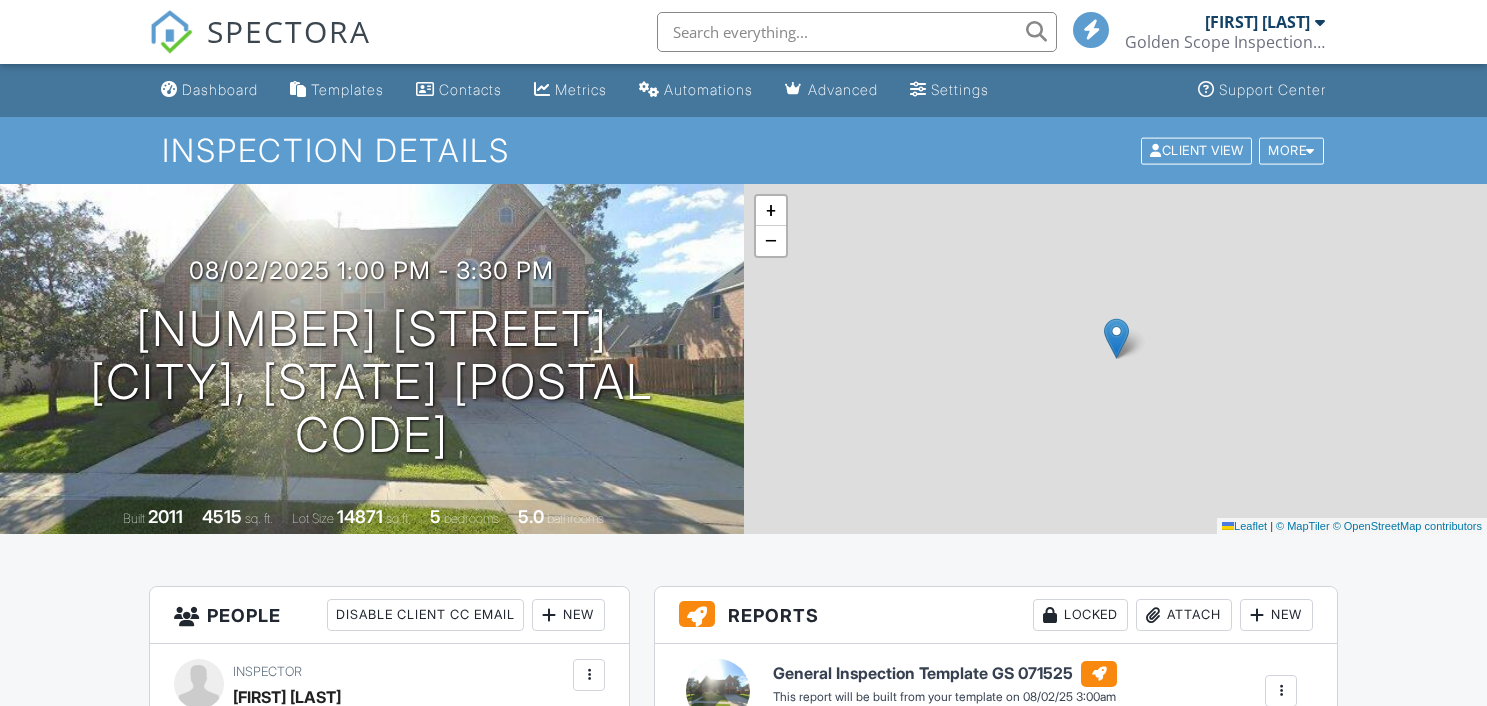 scroll, scrollTop: 0, scrollLeft: 0, axis: both 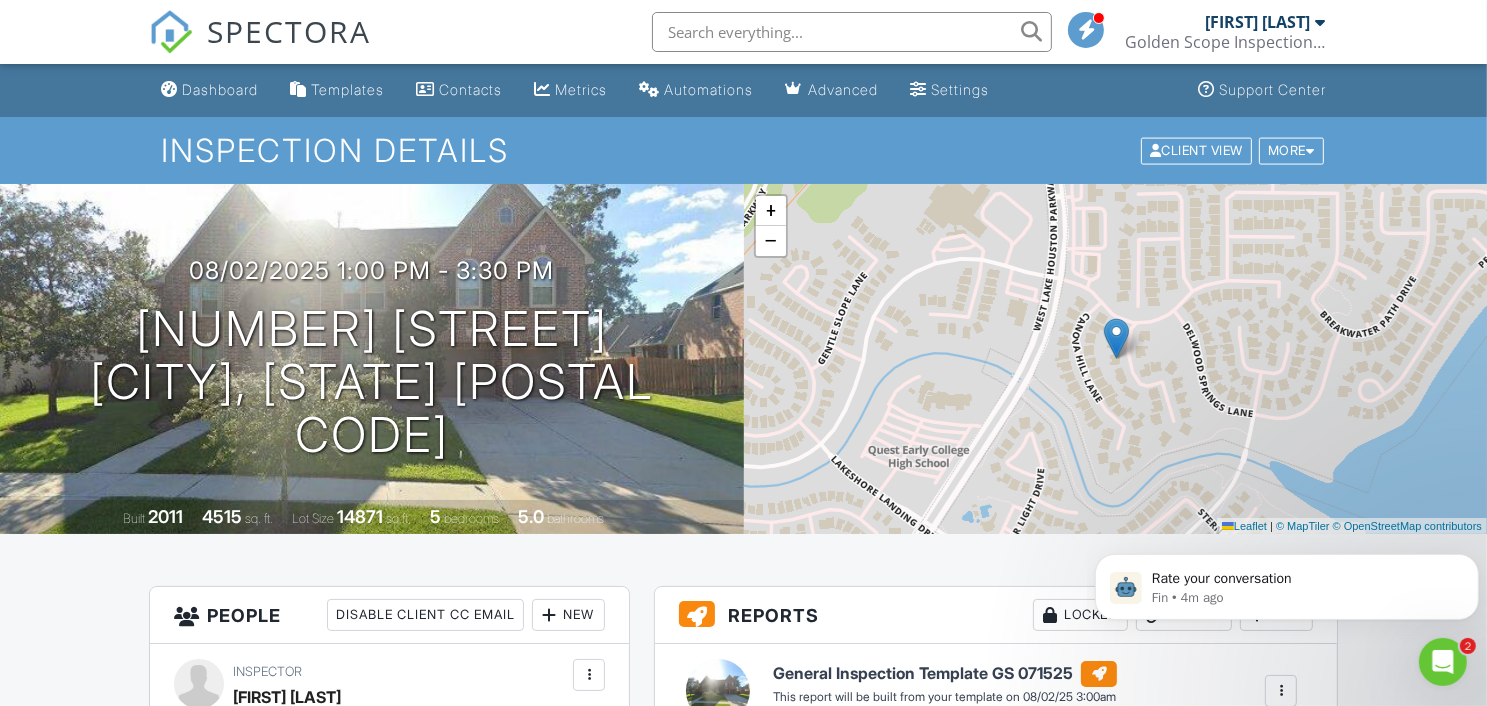 click on "08/02/2025  1:00 pm
- 3:30 pm
16211 Florida View Ln
Houston, TX 77044" at bounding box center (372, 359) 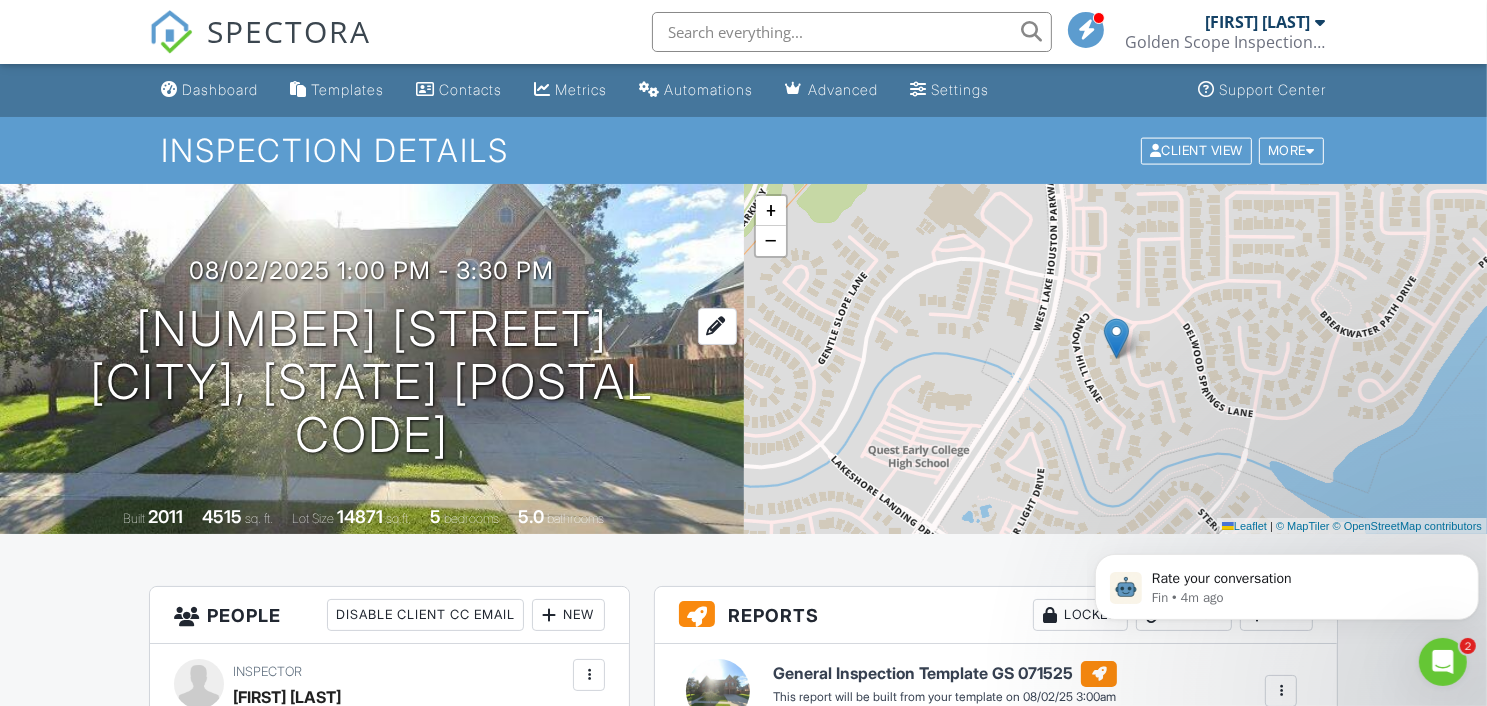 click on "16211 Florida View Ln
Houston, TX 77044" at bounding box center (372, 382) 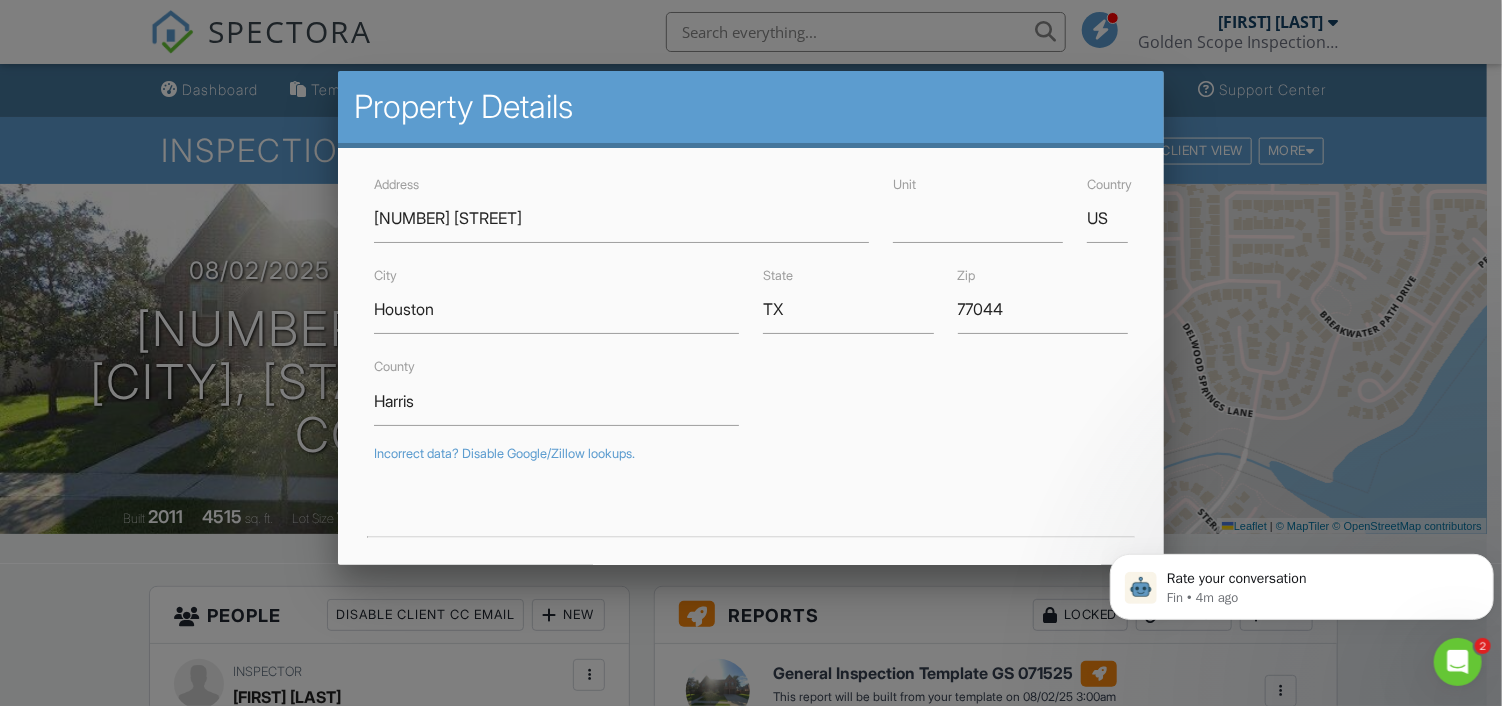 click at bounding box center (751, 341) 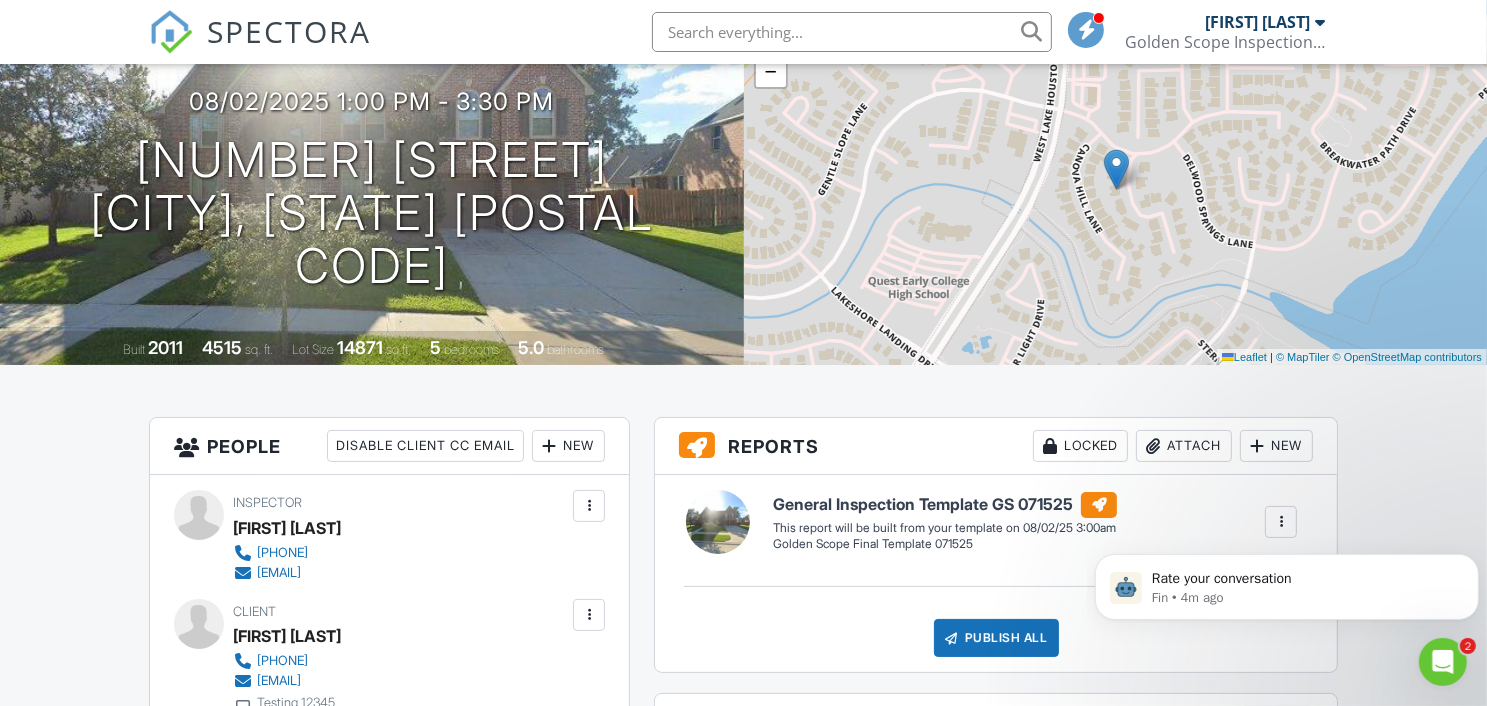 scroll, scrollTop: 400, scrollLeft: 0, axis: vertical 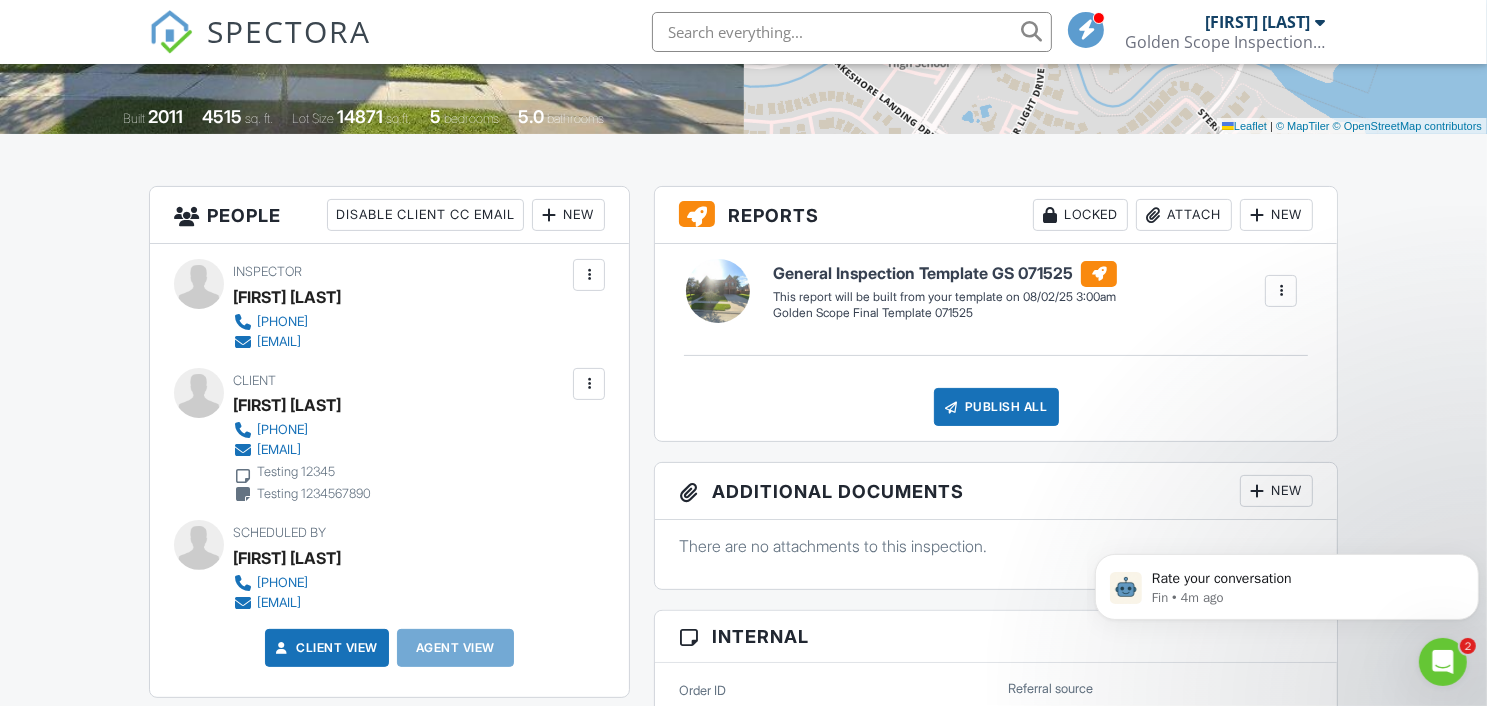 click at bounding box center (1281, 291) 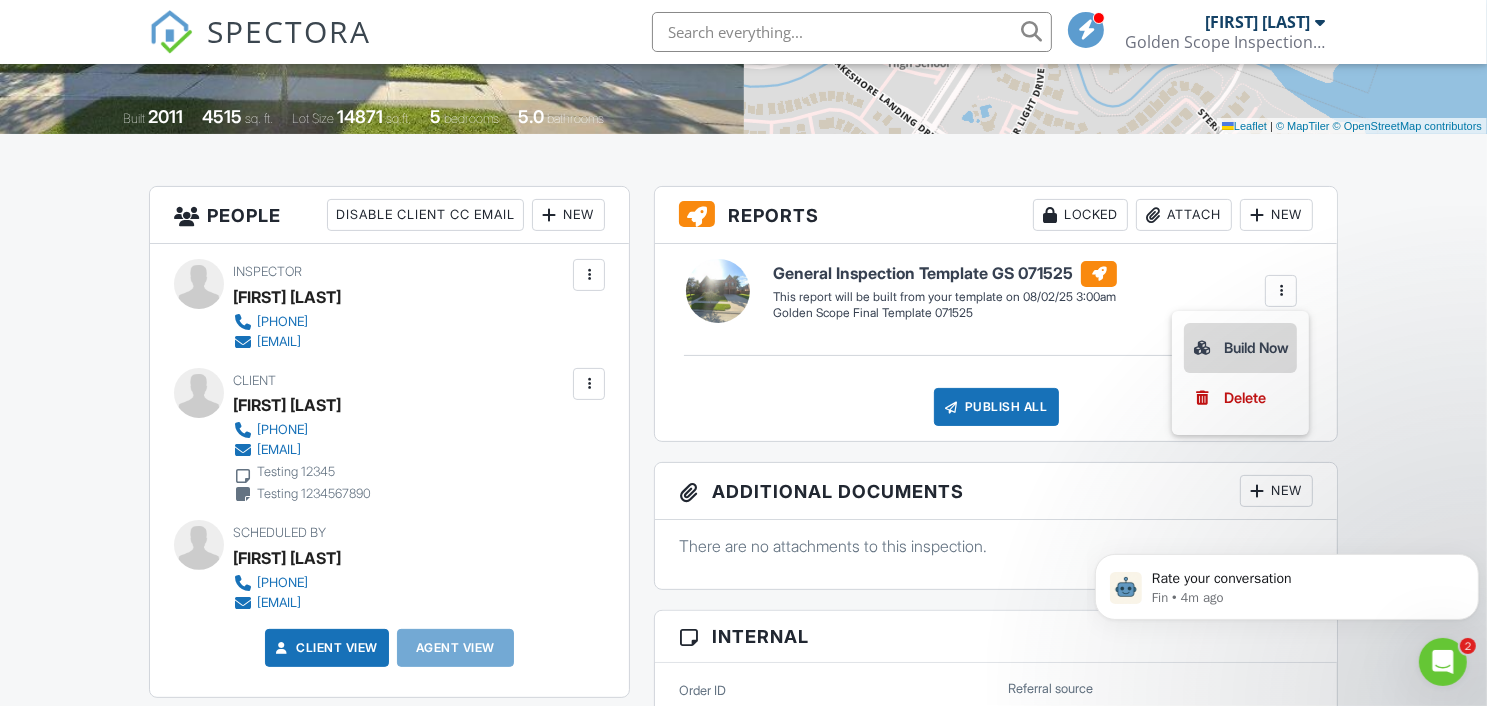 click on "Build Now" at bounding box center (1240, 348) 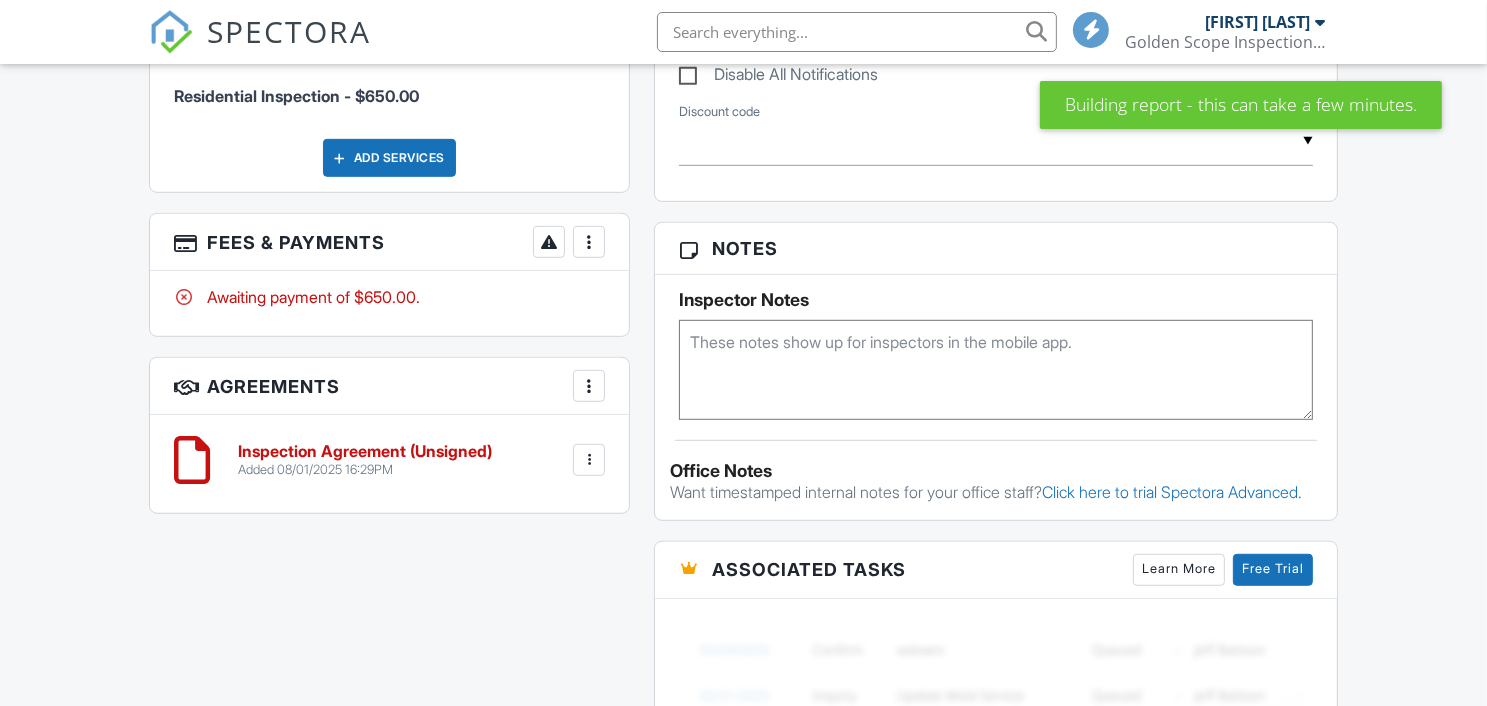 scroll, scrollTop: 1400, scrollLeft: 0, axis: vertical 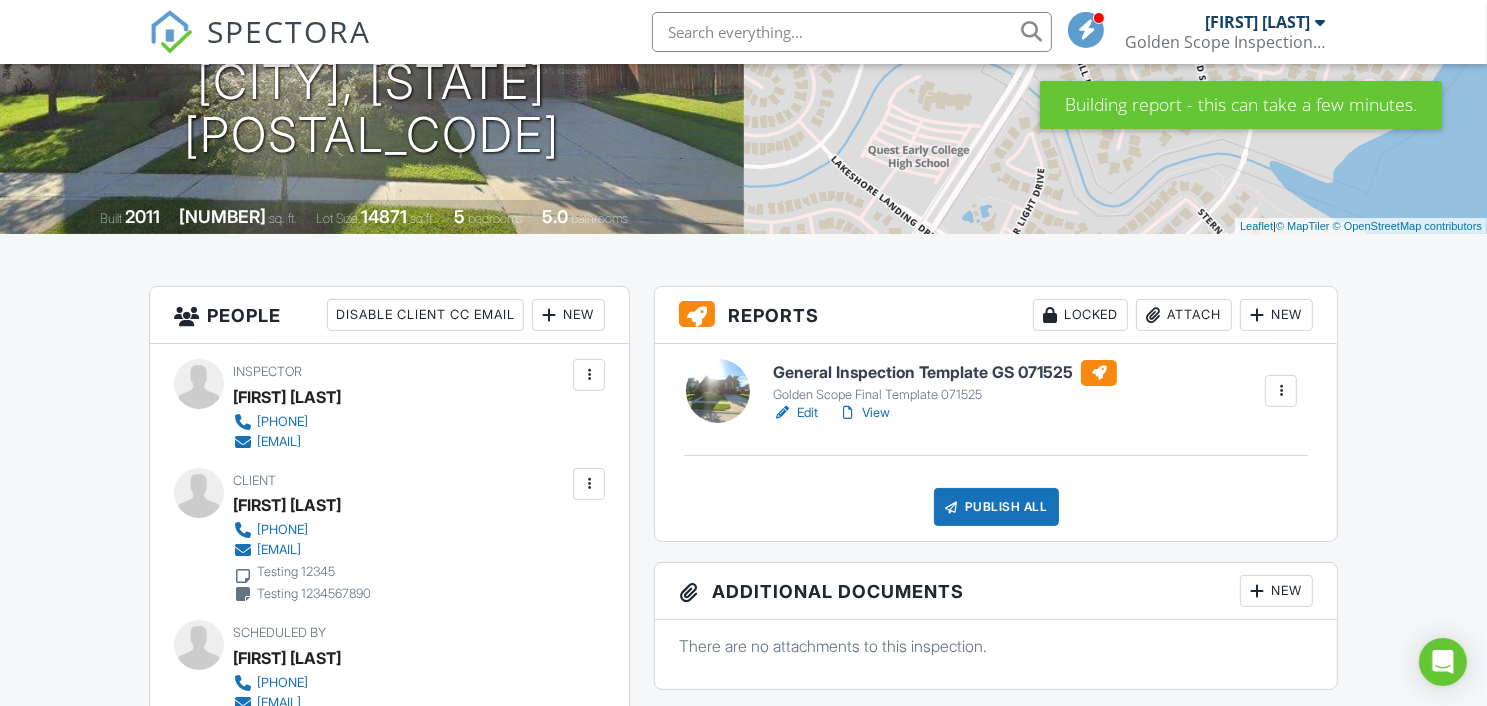 click on "Edit" at bounding box center (795, 413) 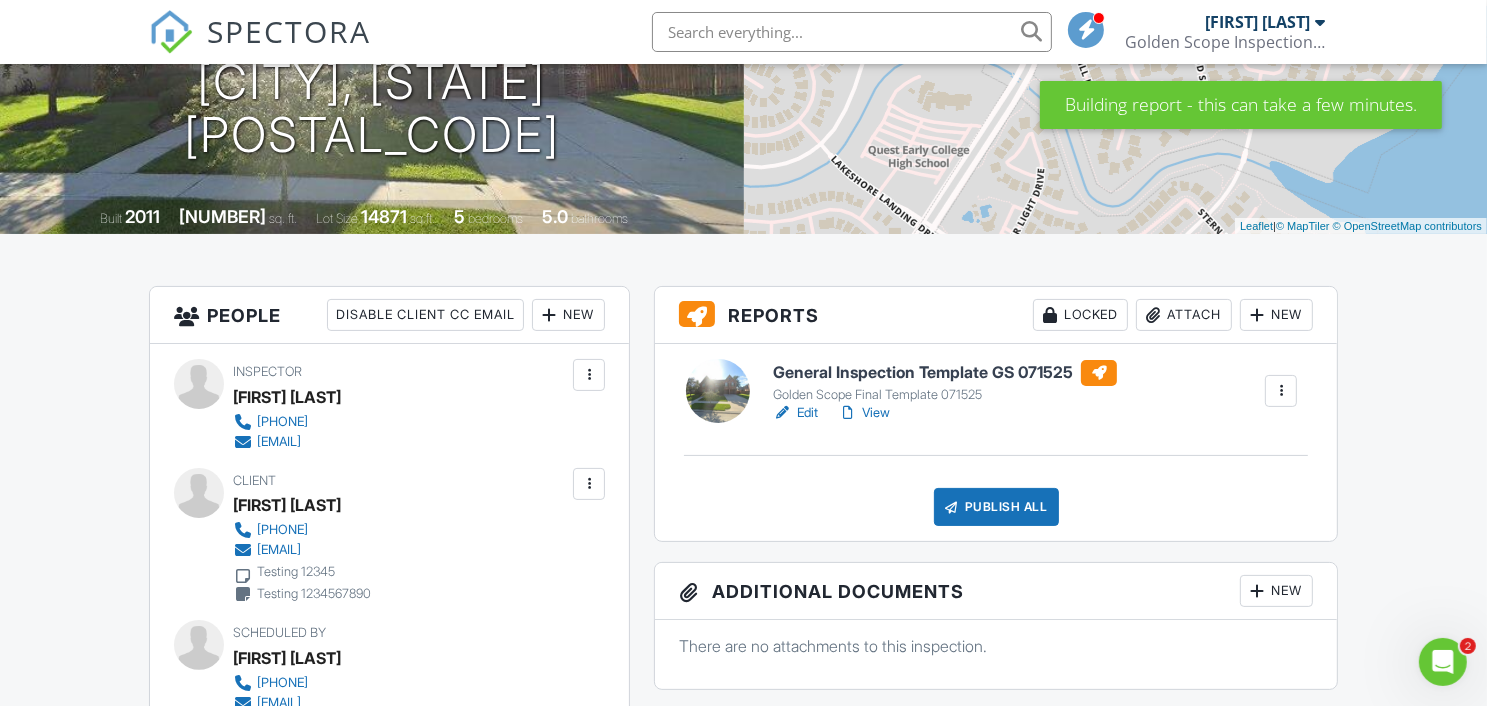 scroll, scrollTop: 0, scrollLeft: 0, axis: both 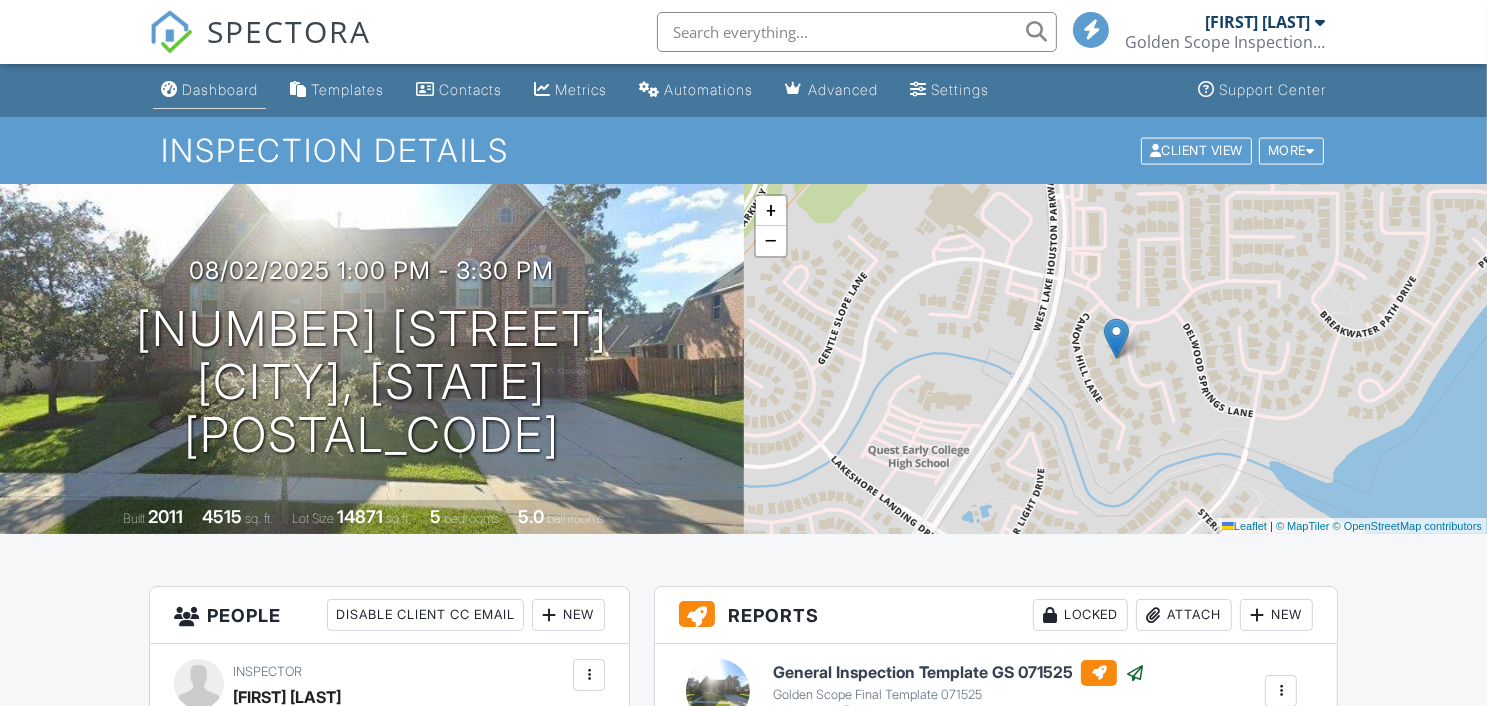 click on "Dashboard" at bounding box center (220, 89) 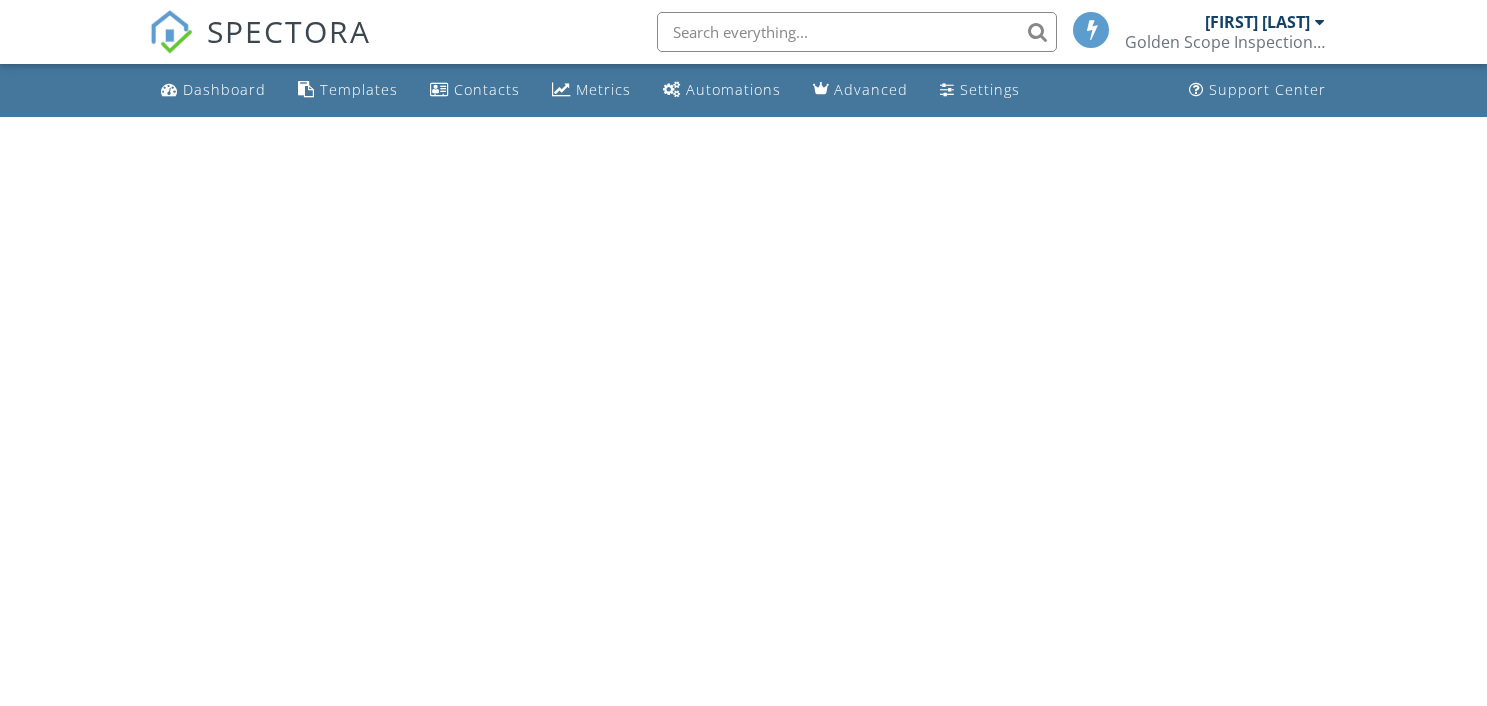 scroll, scrollTop: 0, scrollLeft: 0, axis: both 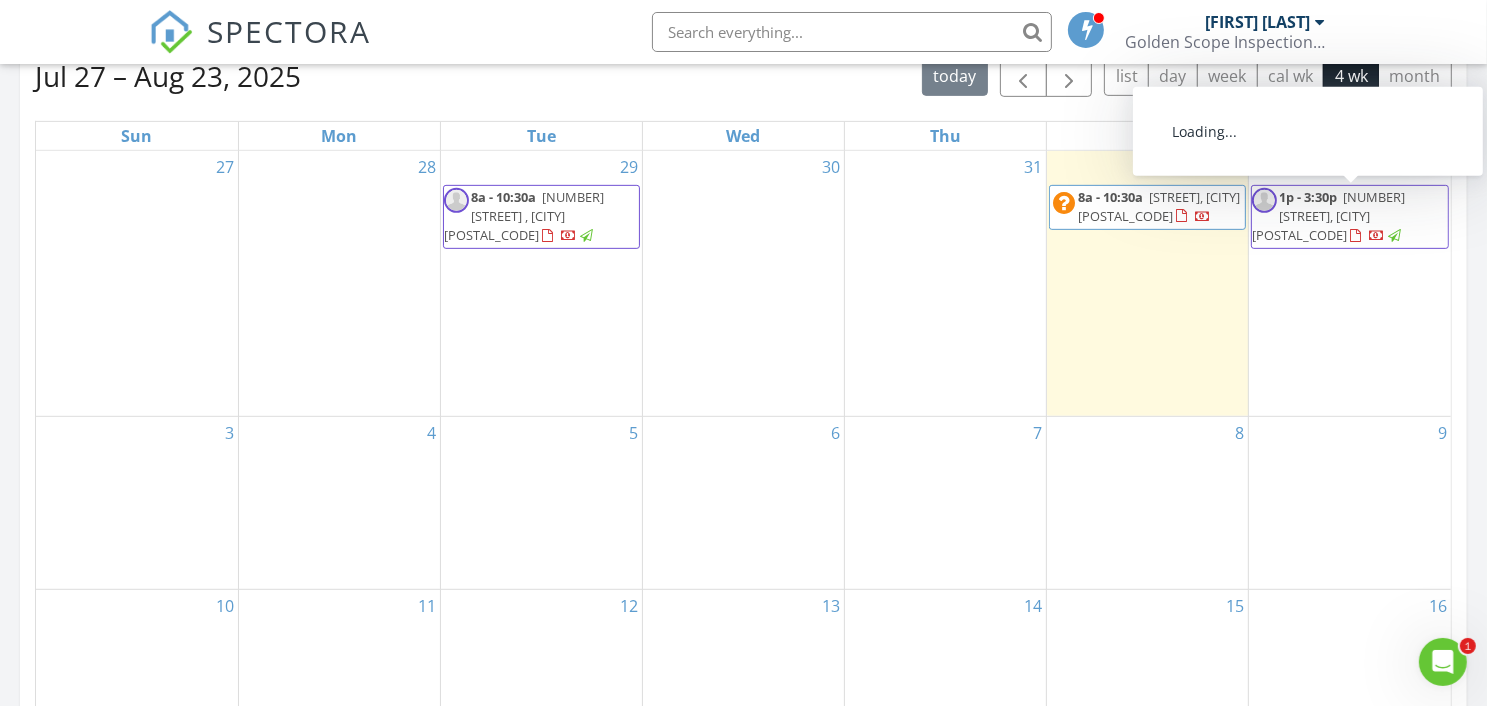 click on "16211 Florida View Ln, Houston 77044" at bounding box center (1328, 216) 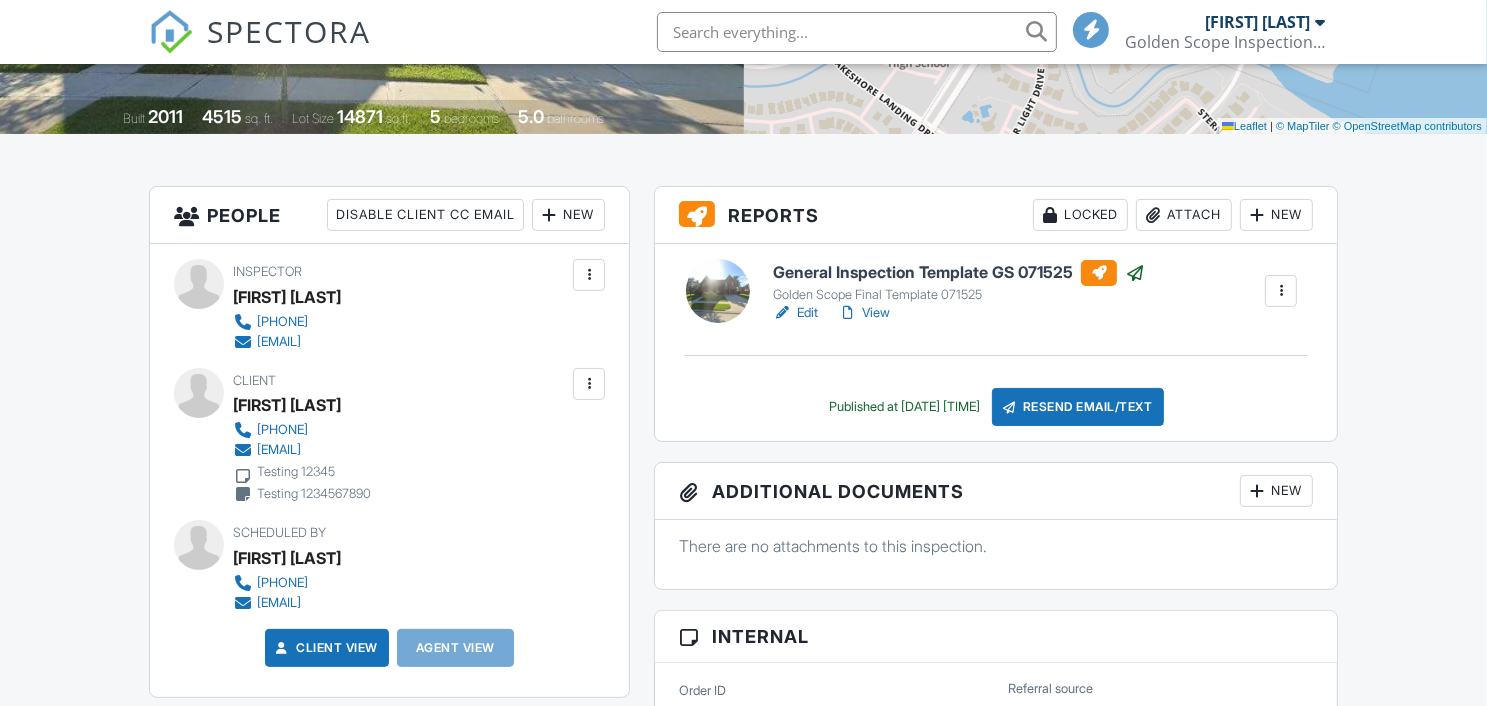 scroll, scrollTop: 400, scrollLeft: 0, axis: vertical 